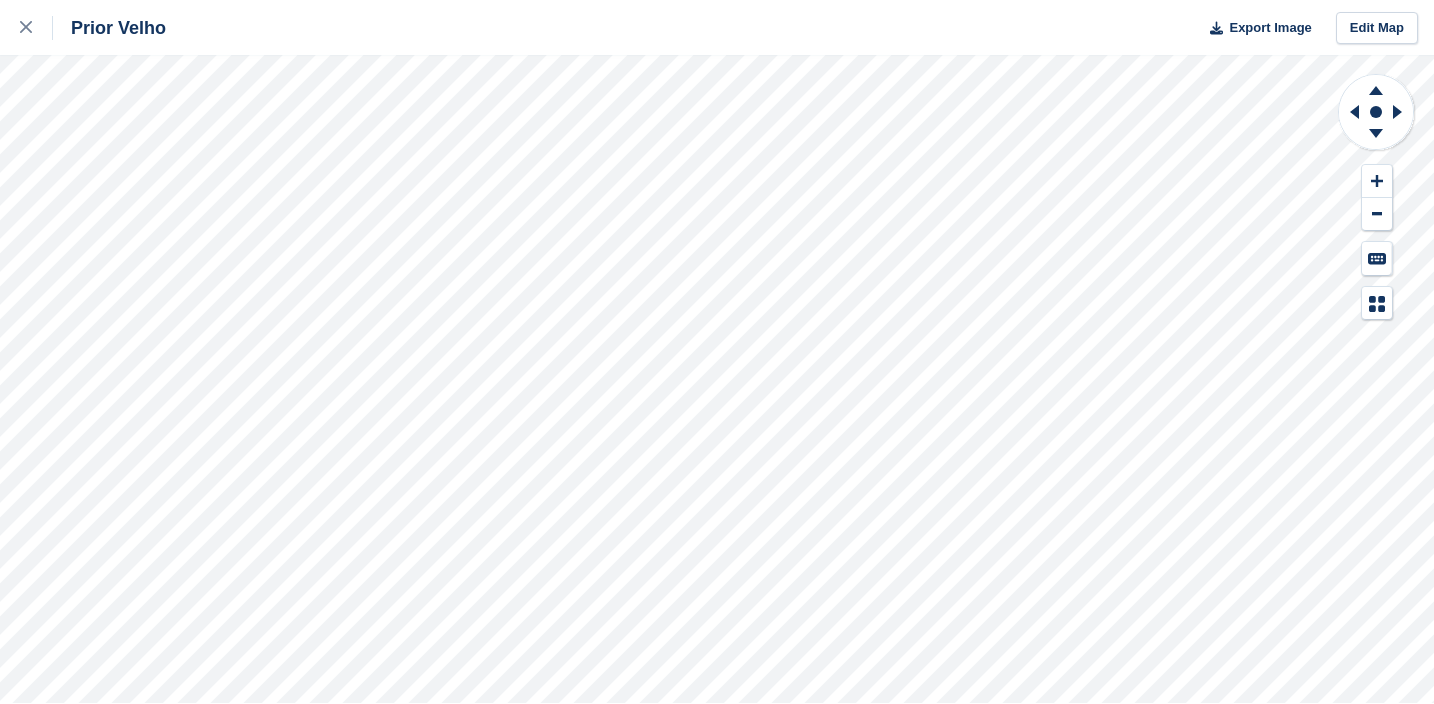 scroll, scrollTop: 0, scrollLeft: 0, axis: both 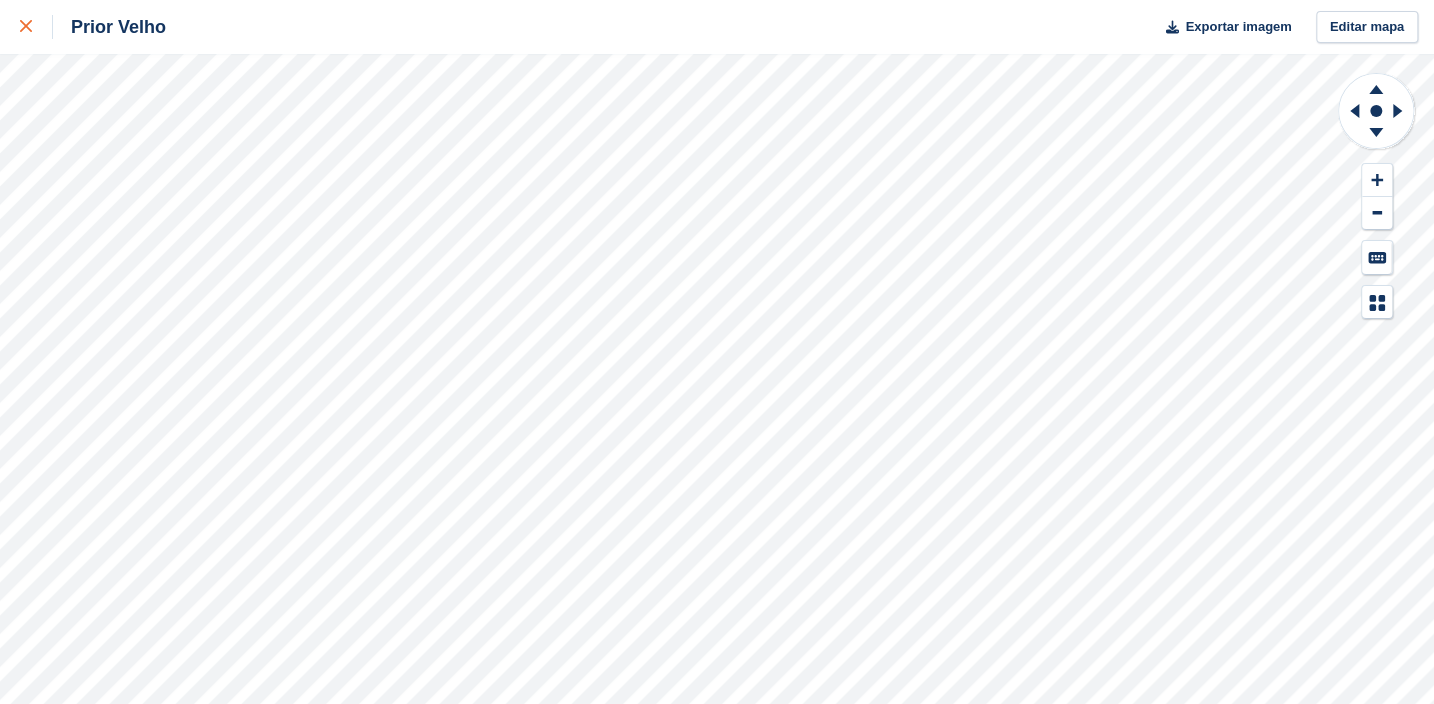 click at bounding box center [36, 27] 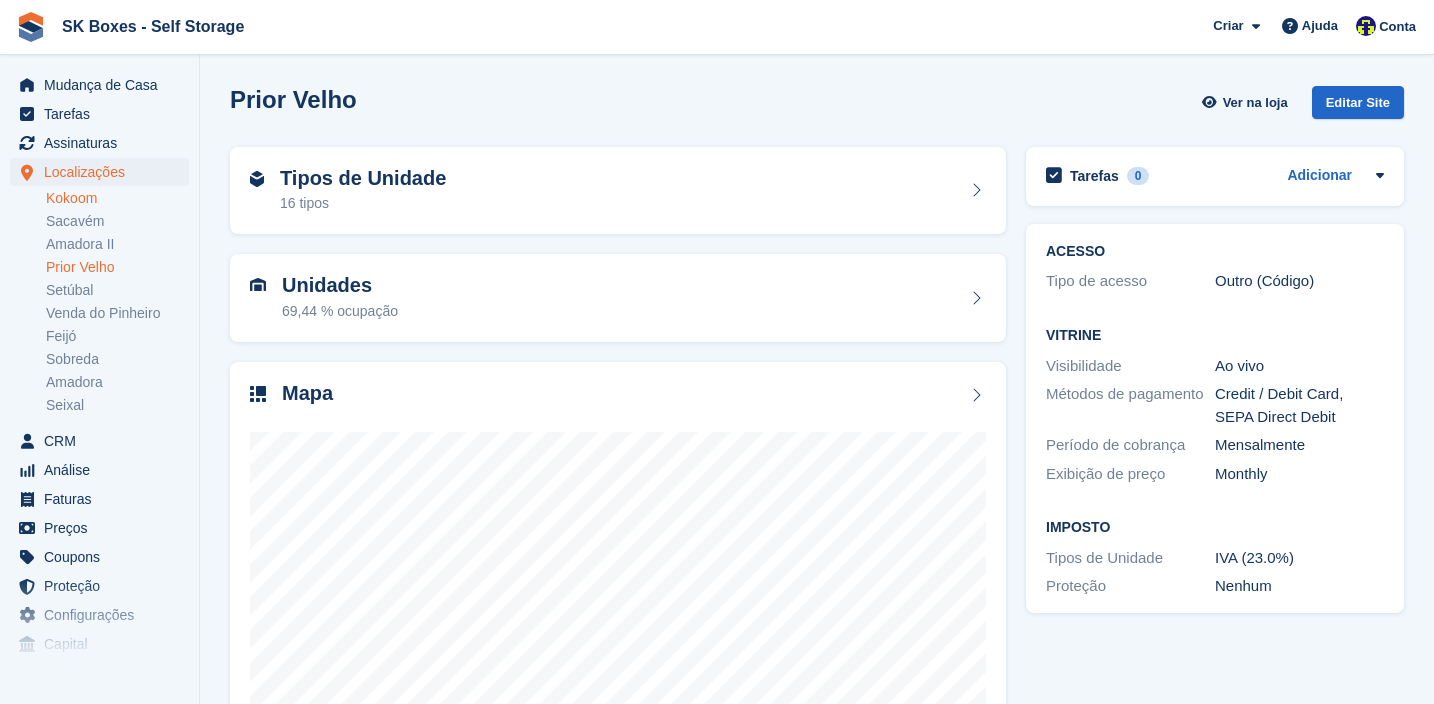 scroll, scrollTop: 0, scrollLeft: 0, axis: both 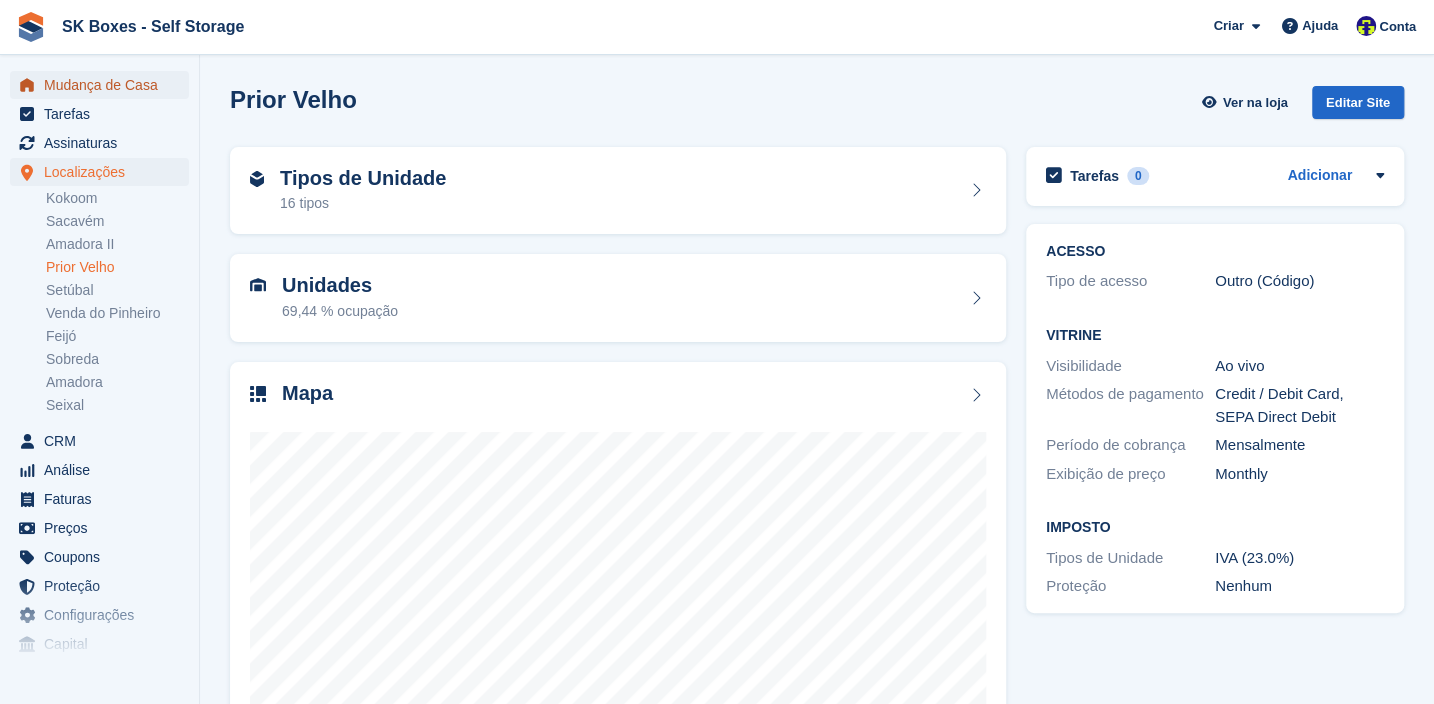 click on "Mudança de Casa" at bounding box center [104, 85] 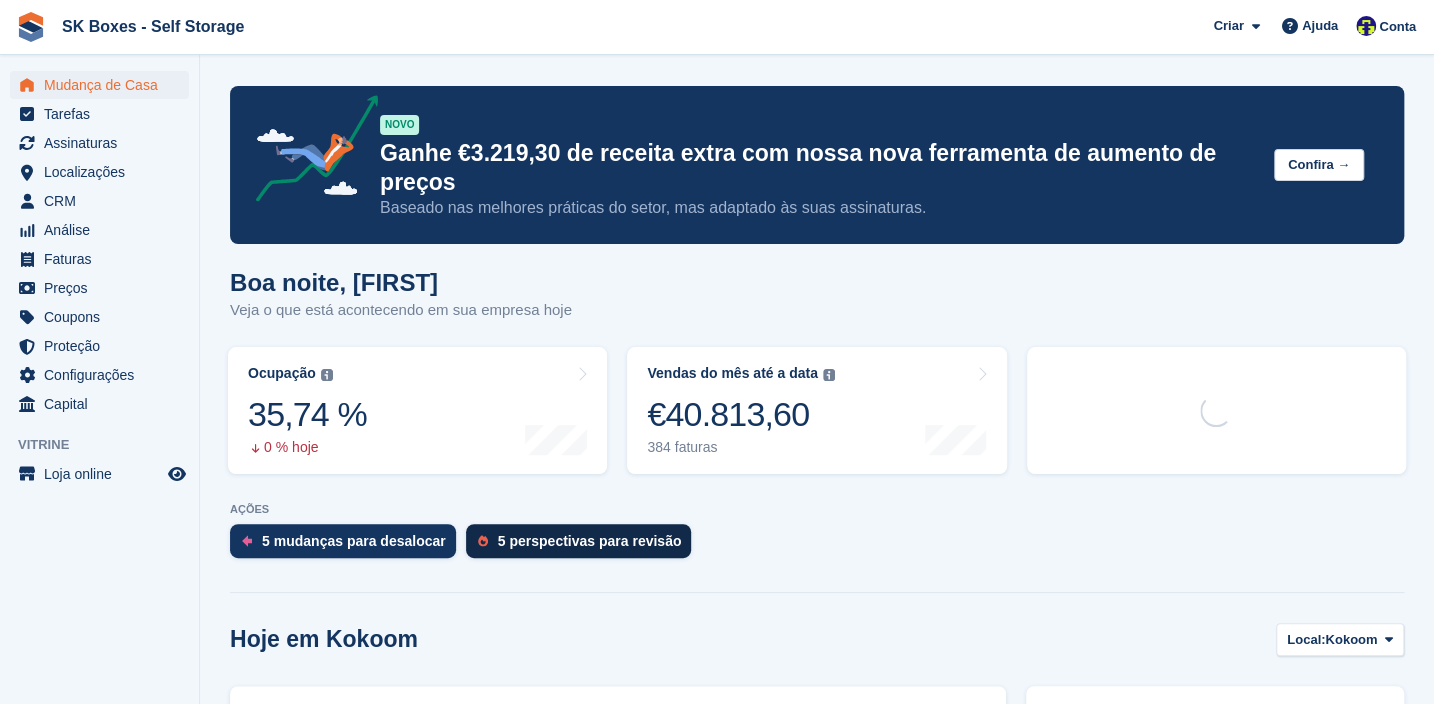 click on "5
perspectivas para revisão" at bounding box center (590, 541) 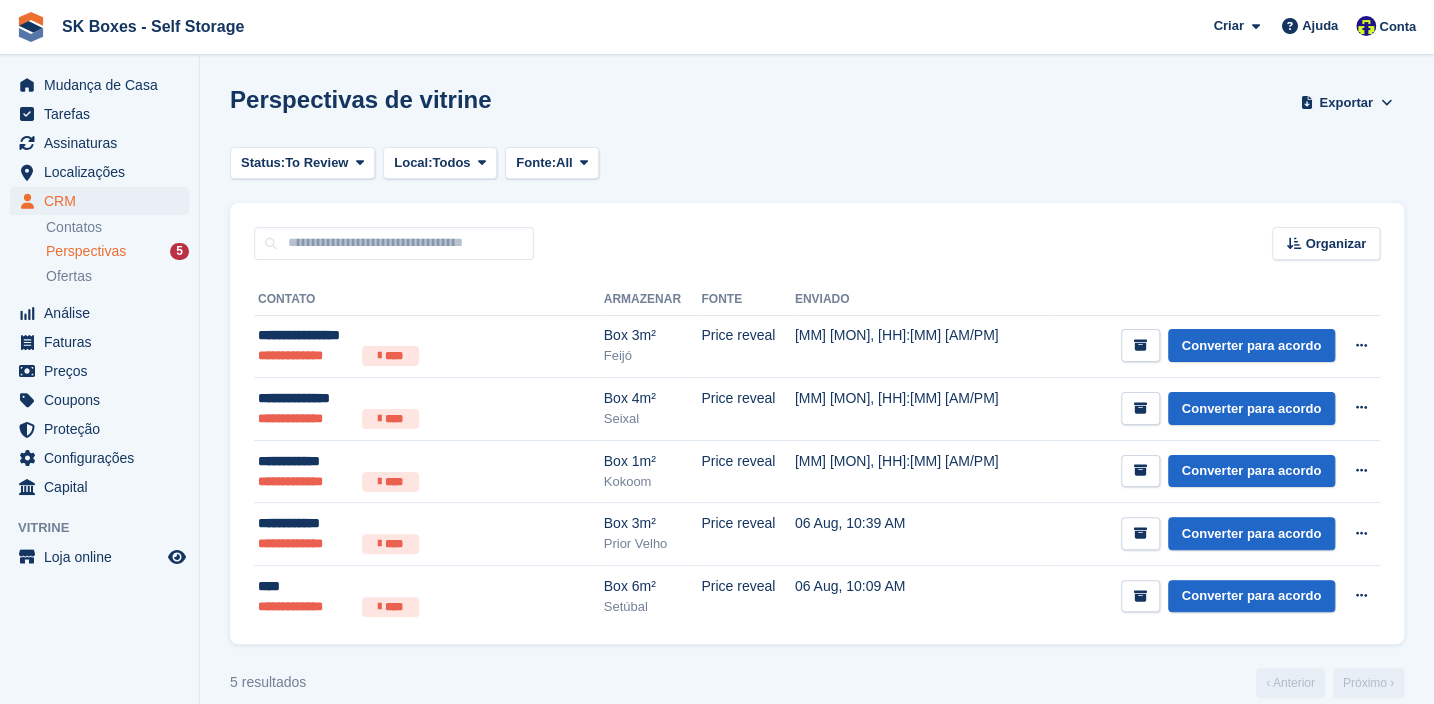 scroll, scrollTop: 23, scrollLeft: 0, axis: vertical 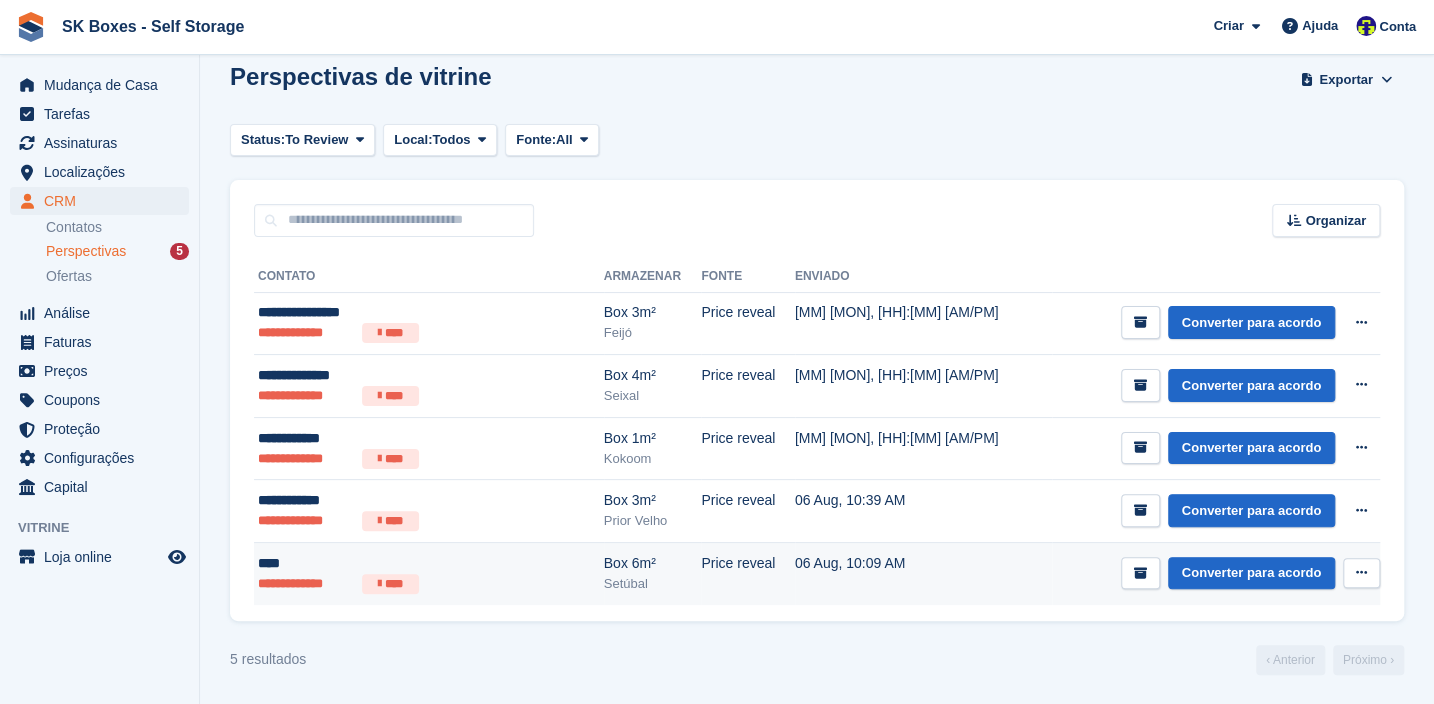 click on "**********" at bounding box center (306, 584) 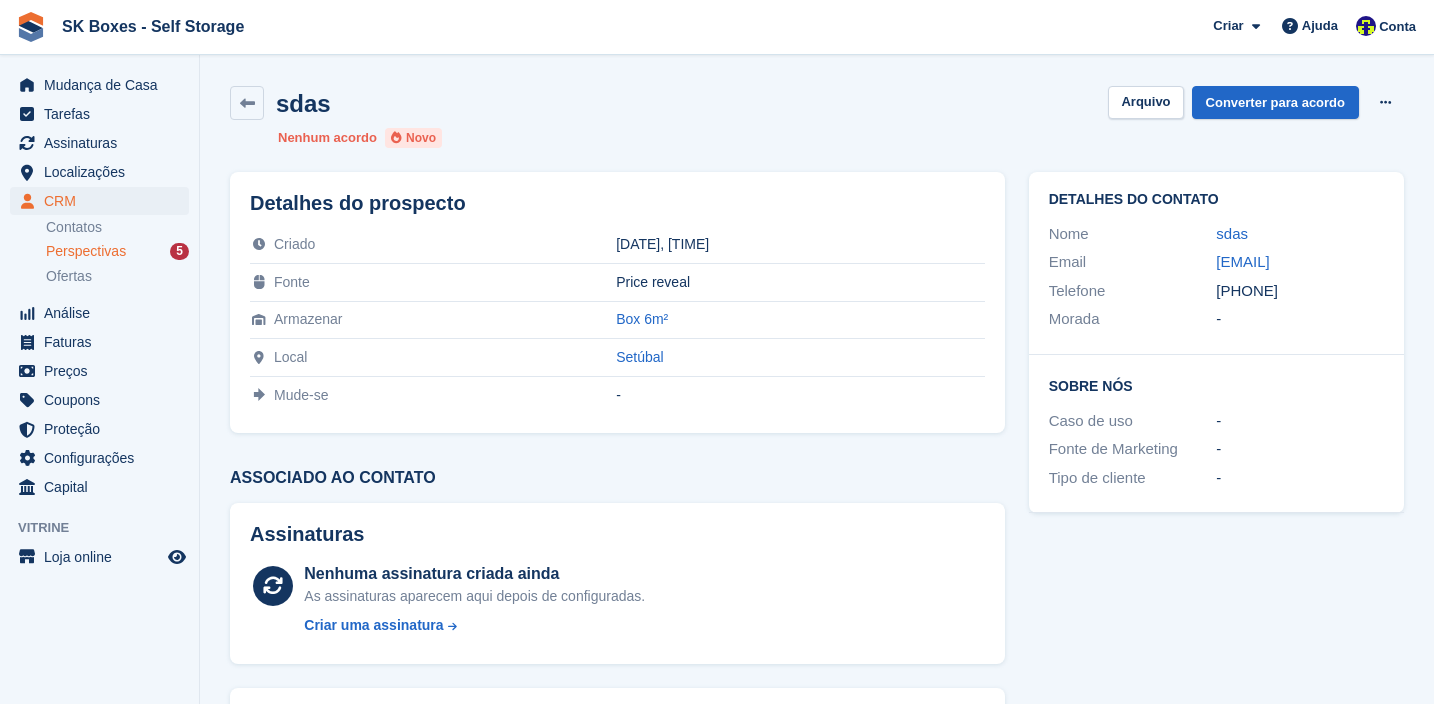 scroll, scrollTop: 0, scrollLeft: 0, axis: both 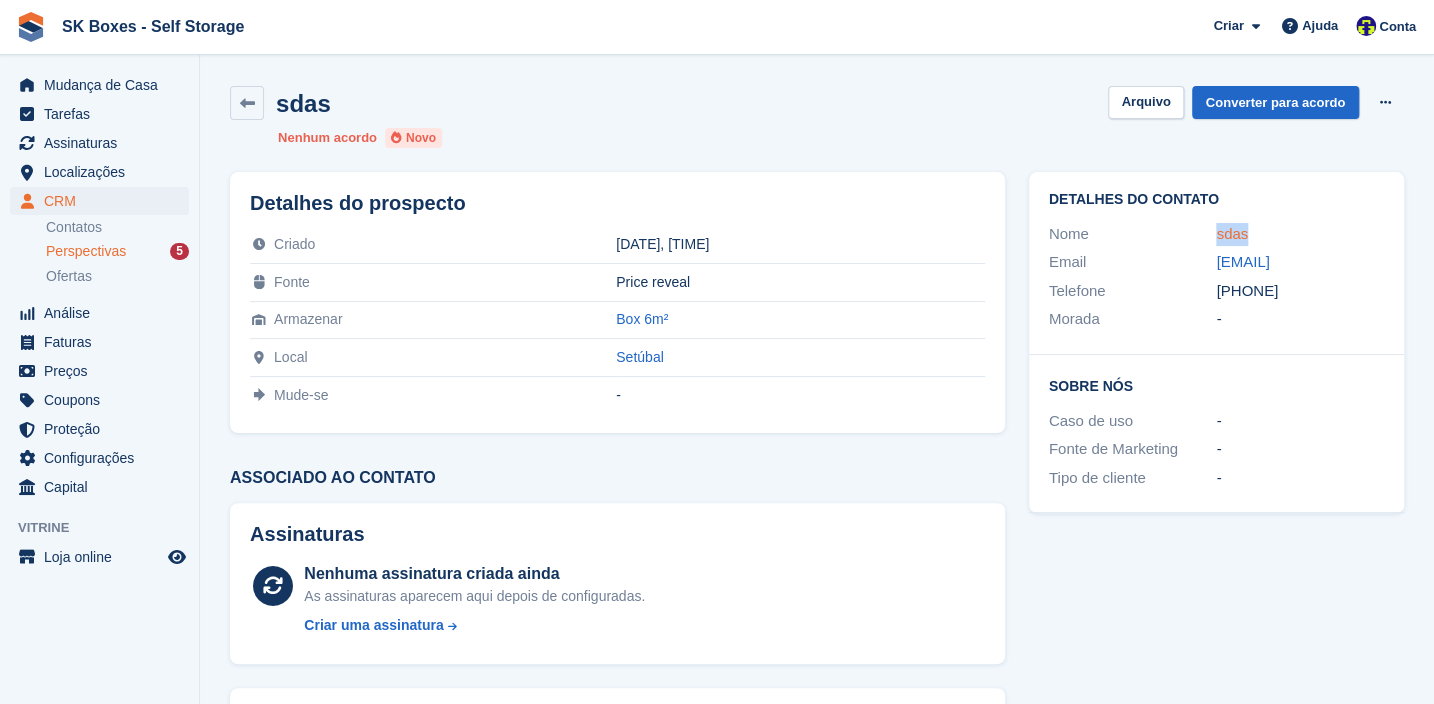 drag, startPoint x: 1252, startPoint y: 229, endPoint x: 1217, endPoint y: 231, distance: 35.057095 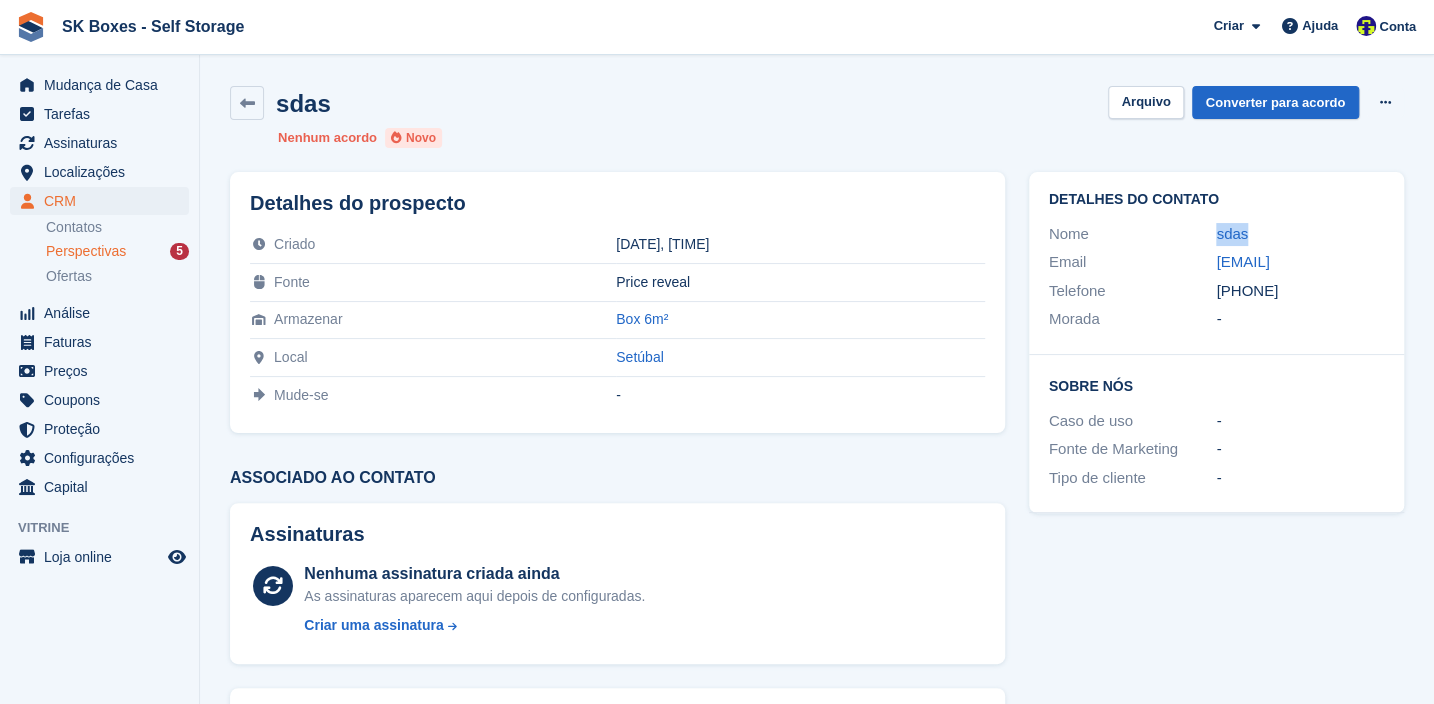 drag, startPoint x: 1251, startPoint y: 288, endPoint x: 1341, endPoint y: 286, distance: 90.02222 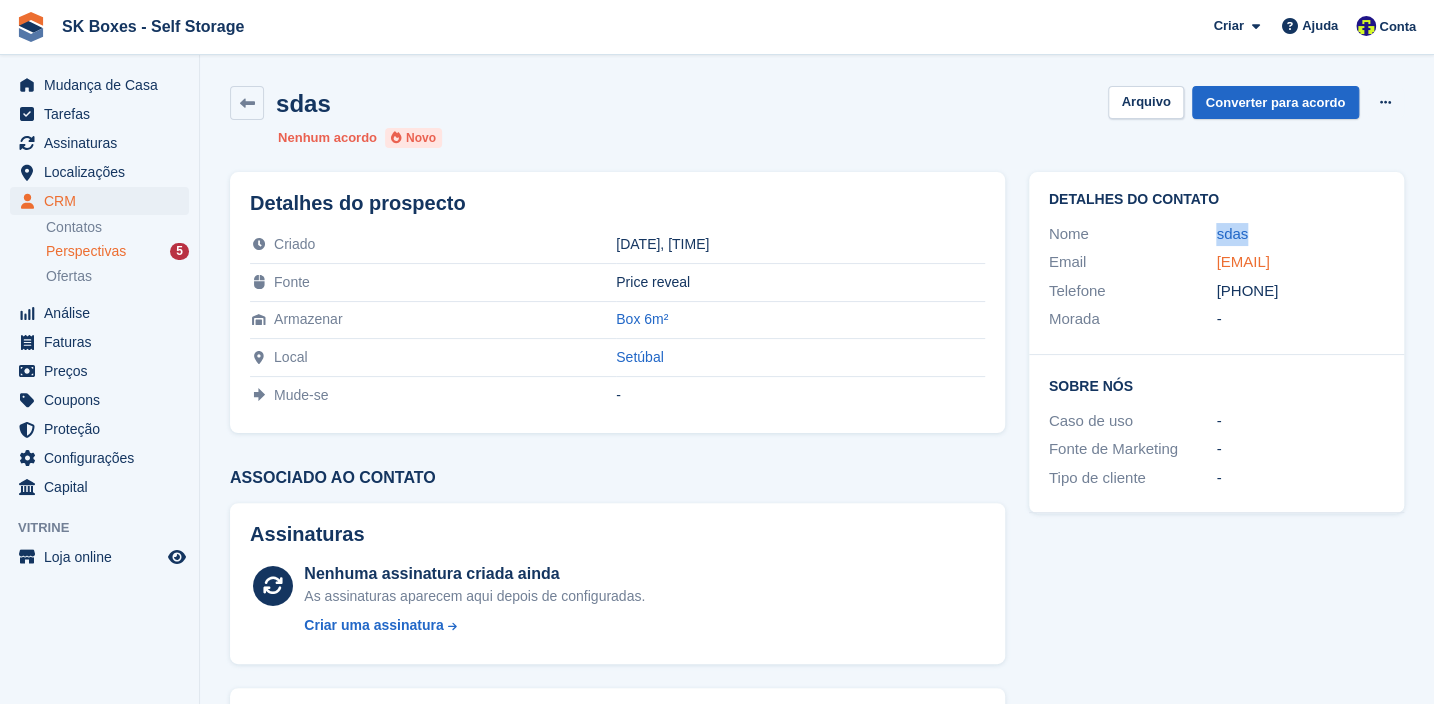 drag, startPoint x: 1360, startPoint y: 261, endPoint x: 1217, endPoint y: 261, distance: 143 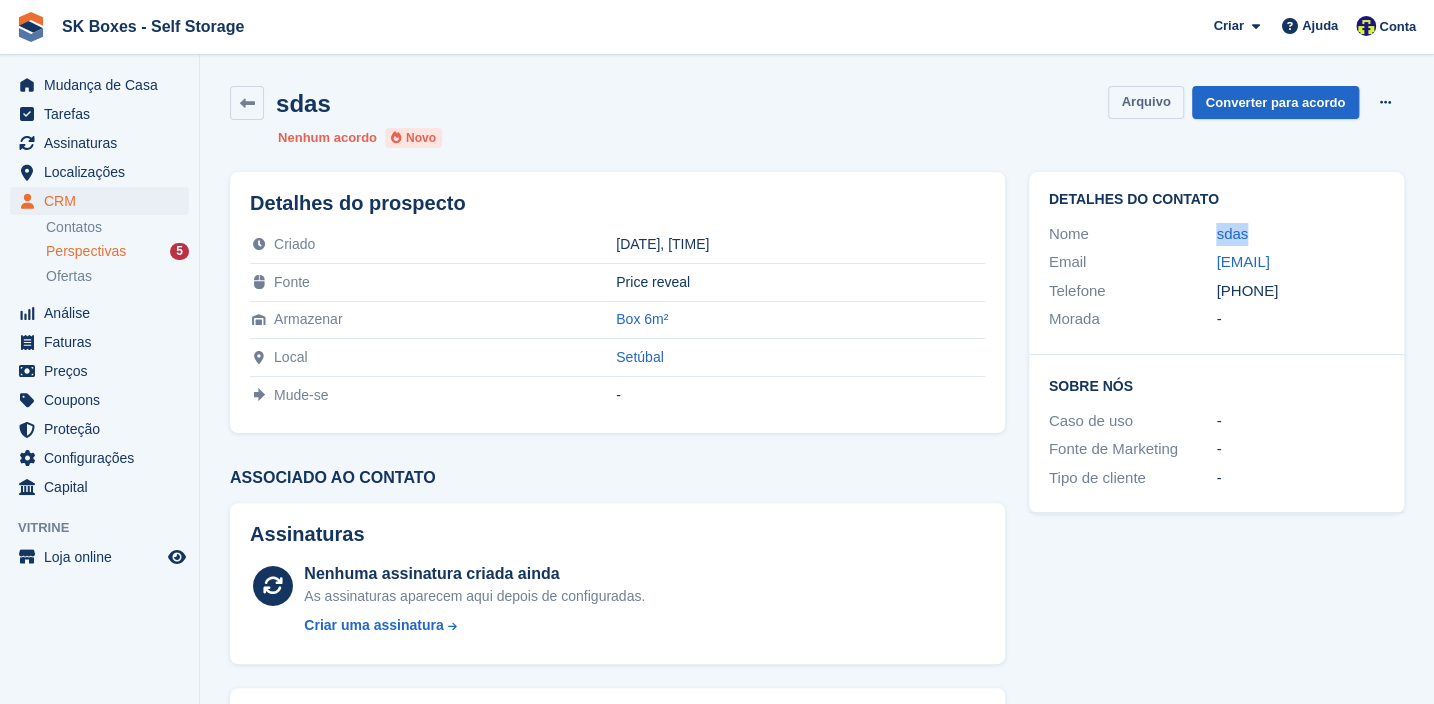 click on "Arquivo" at bounding box center [1145, 102] 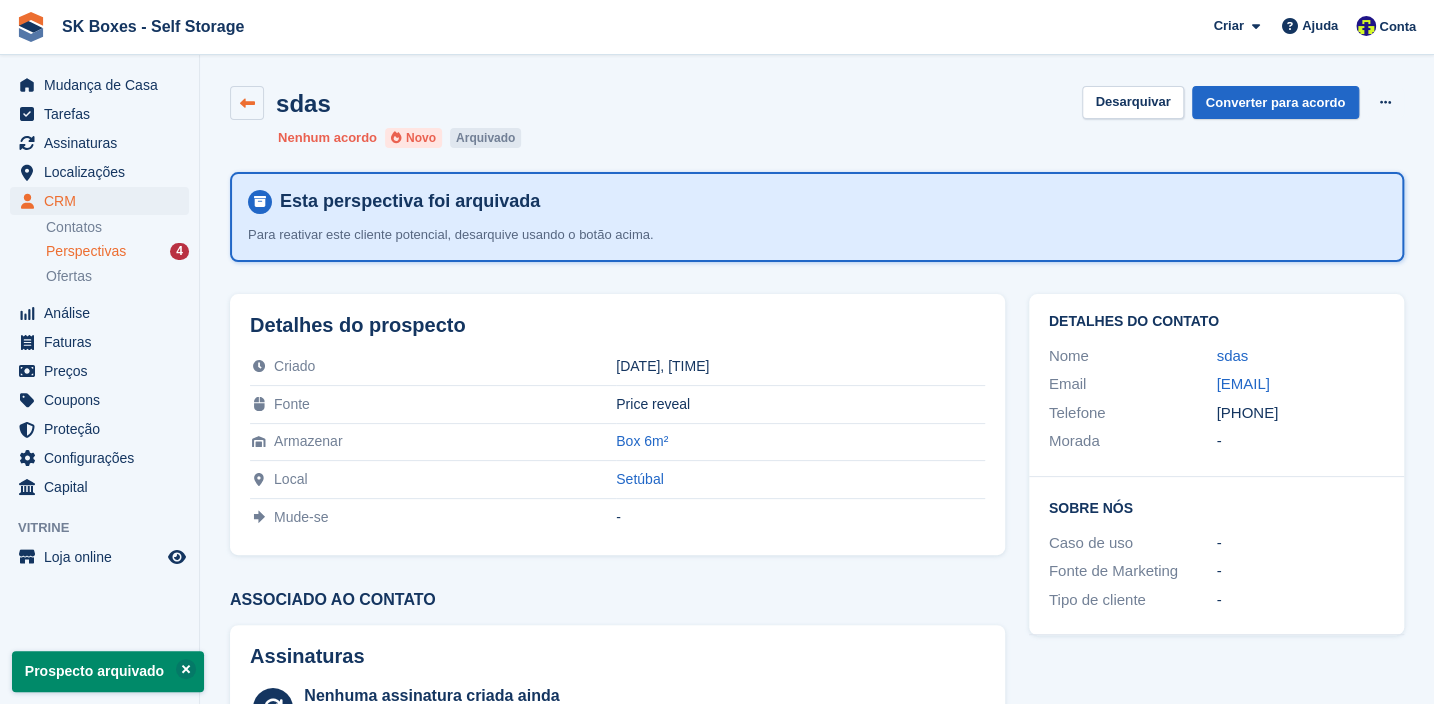 click at bounding box center (247, 103) 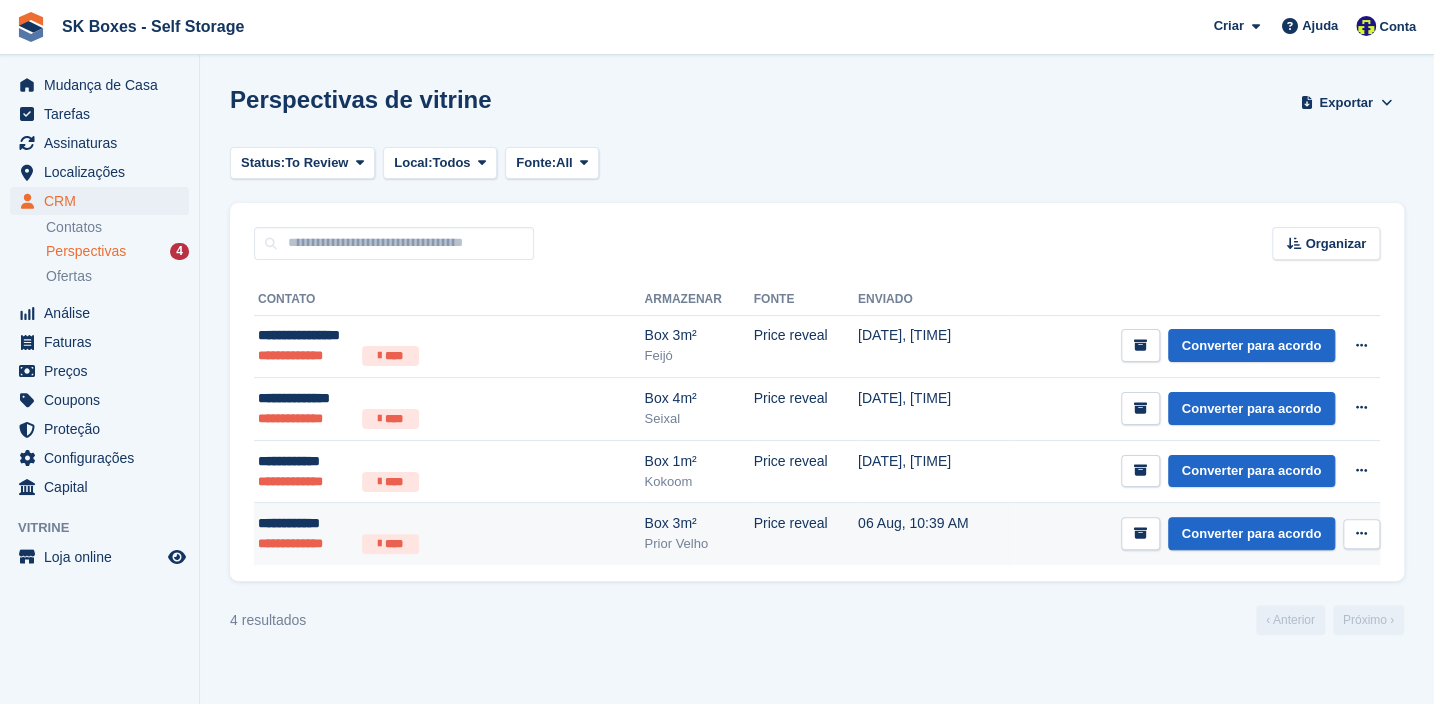 click on "**********" at bounding box center (394, 523) 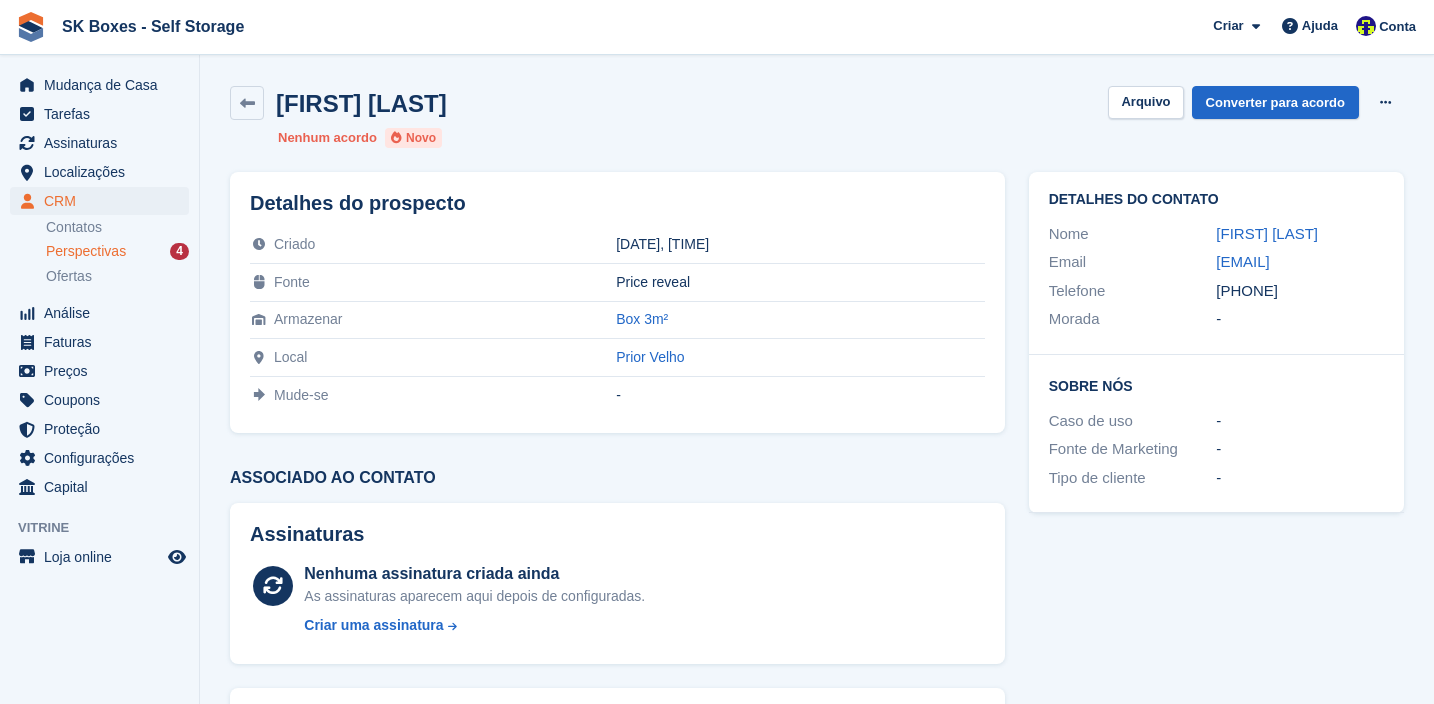 scroll, scrollTop: 0, scrollLeft: 0, axis: both 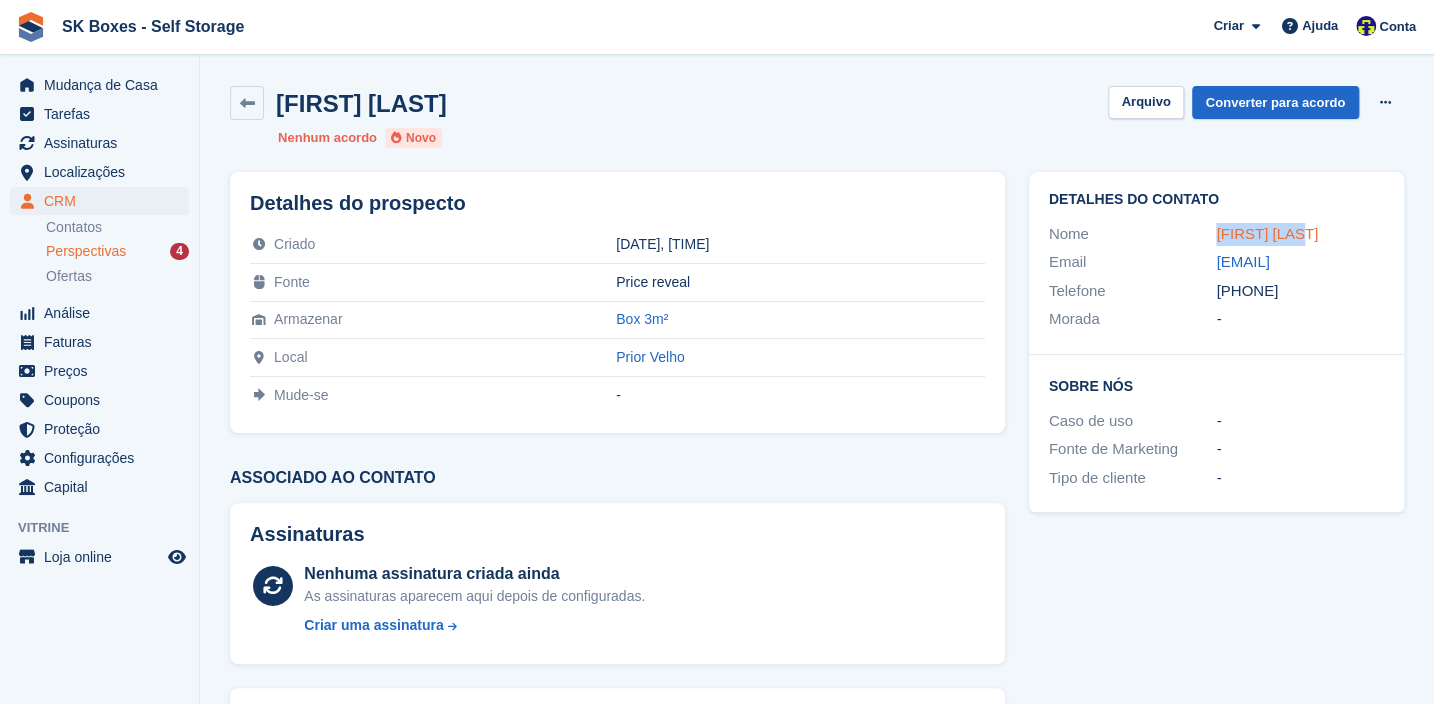 drag, startPoint x: 1306, startPoint y: 231, endPoint x: 1219, endPoint y: 239, distance: 87.36704 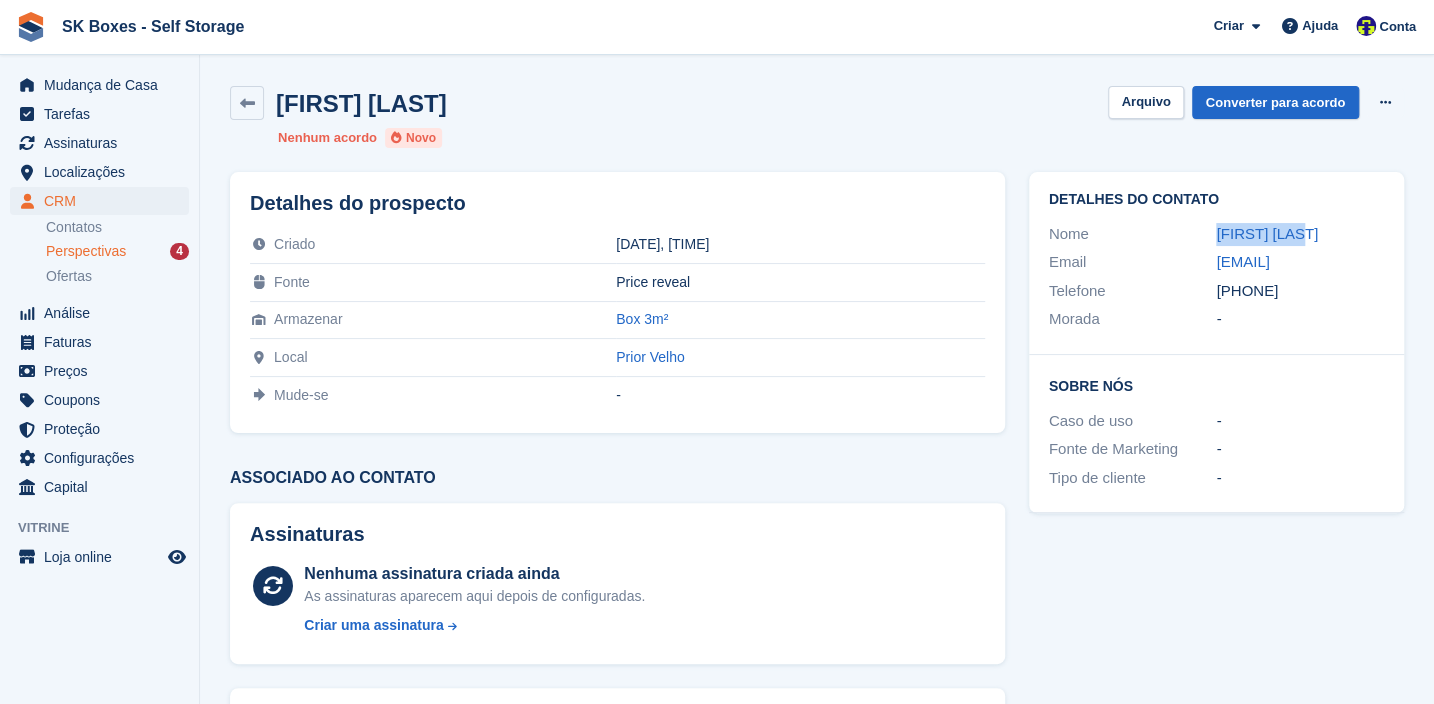 drag, startPoint x: 1254, startPoint y: 288, endPoint x: 1340, endPoint y: 283, distance: 86.145226 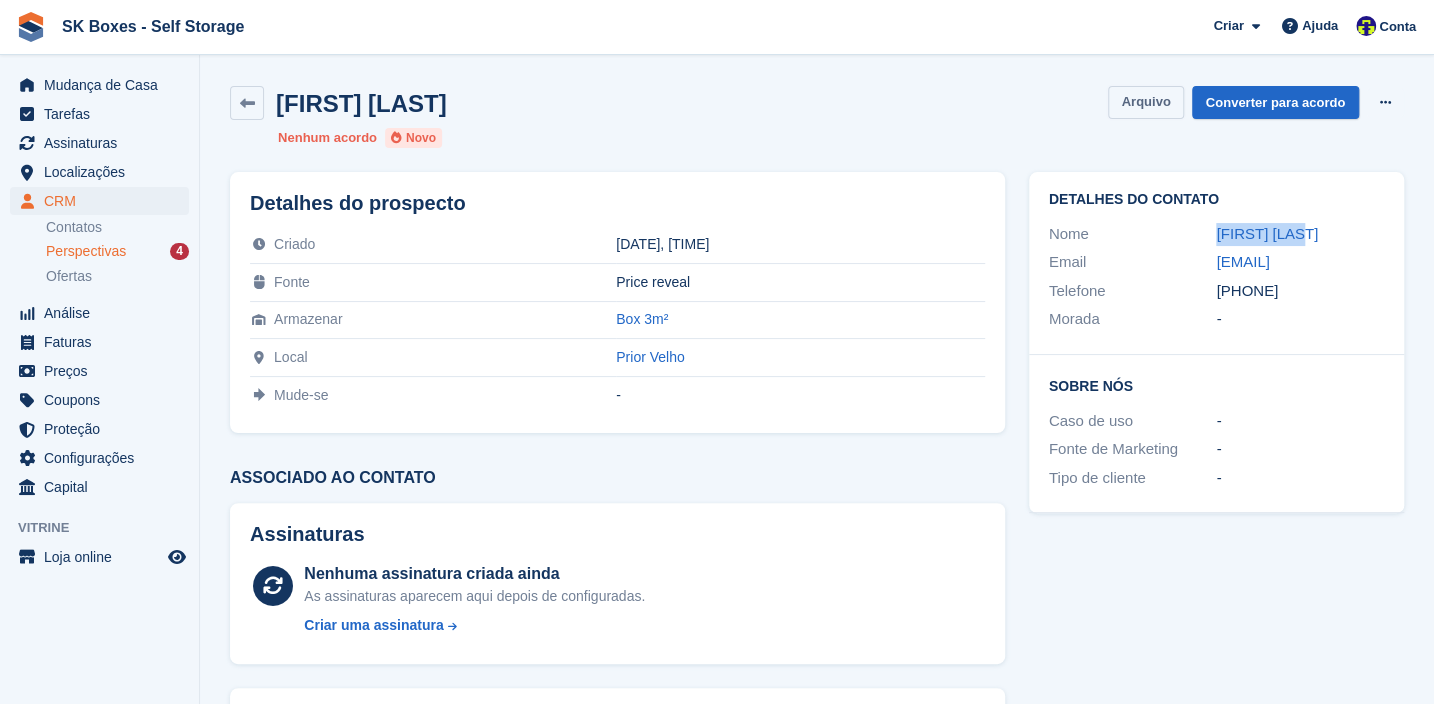 click on "Arquivo" at bounding box center (1145, 102) 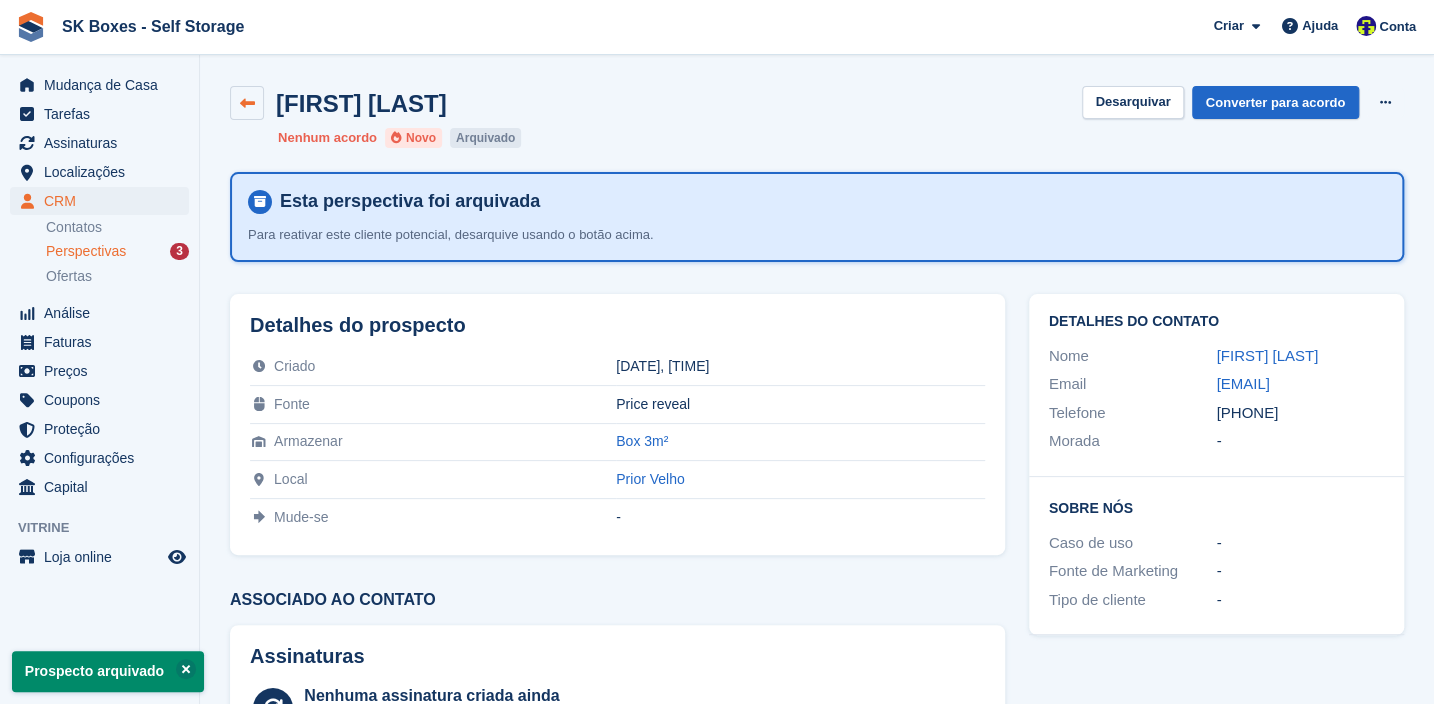 click at bounding box center [247, 103] 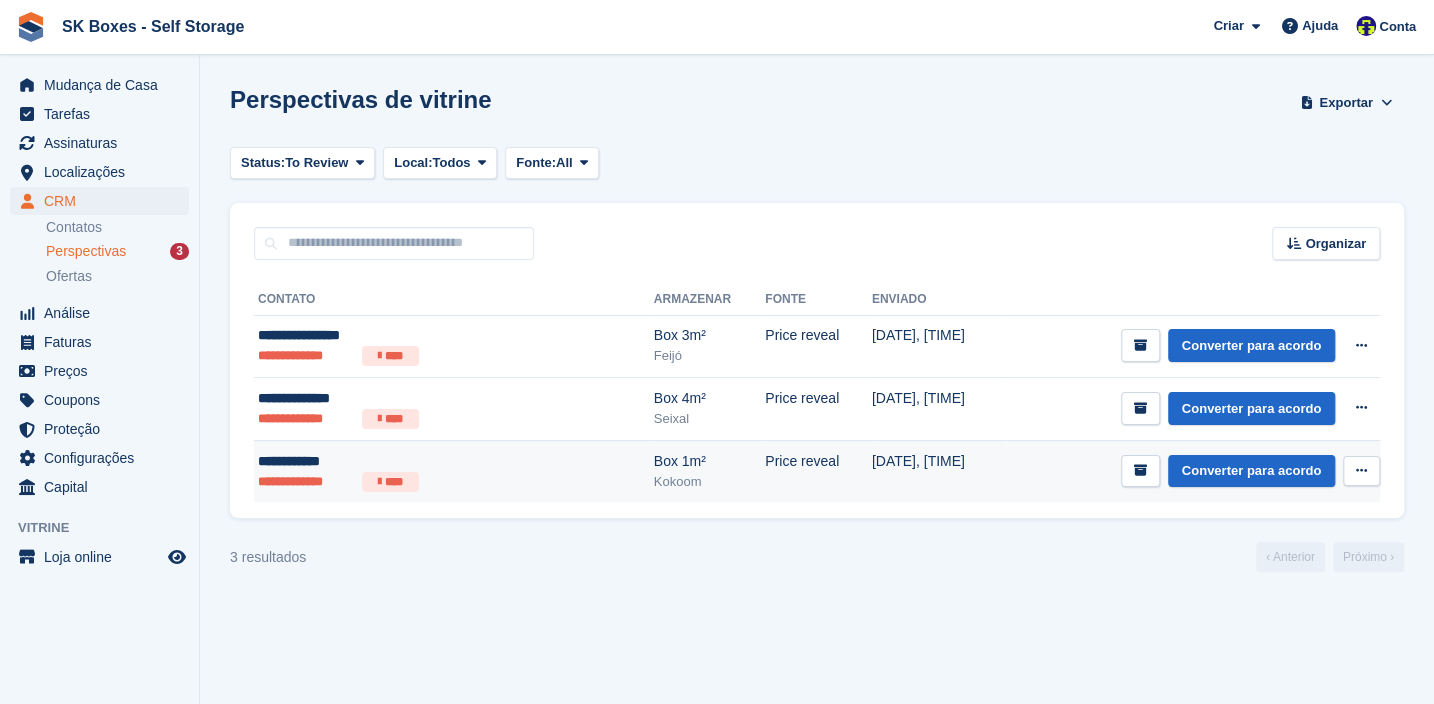 click on "**********" at bounding box center [394, 461] 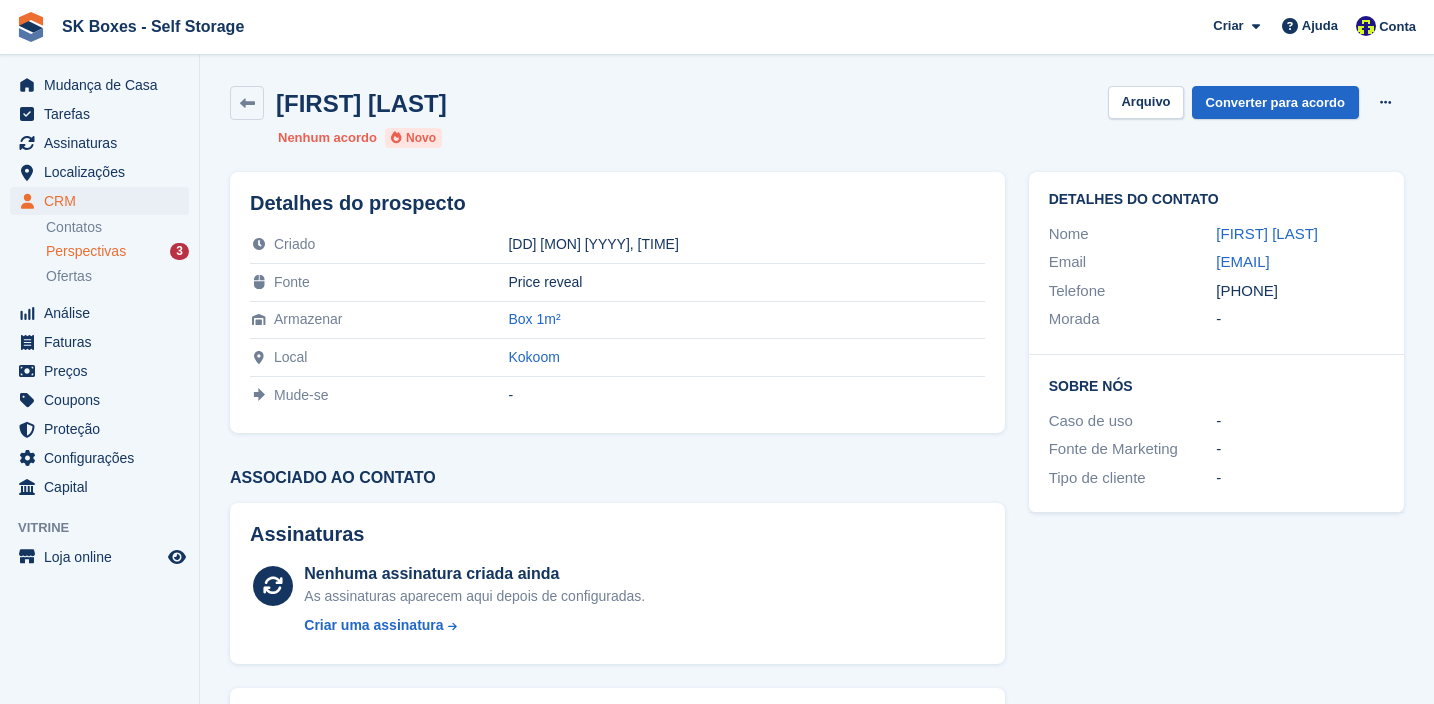 scroll, scrollTop: 0, scrollLeft: 0, axis: both 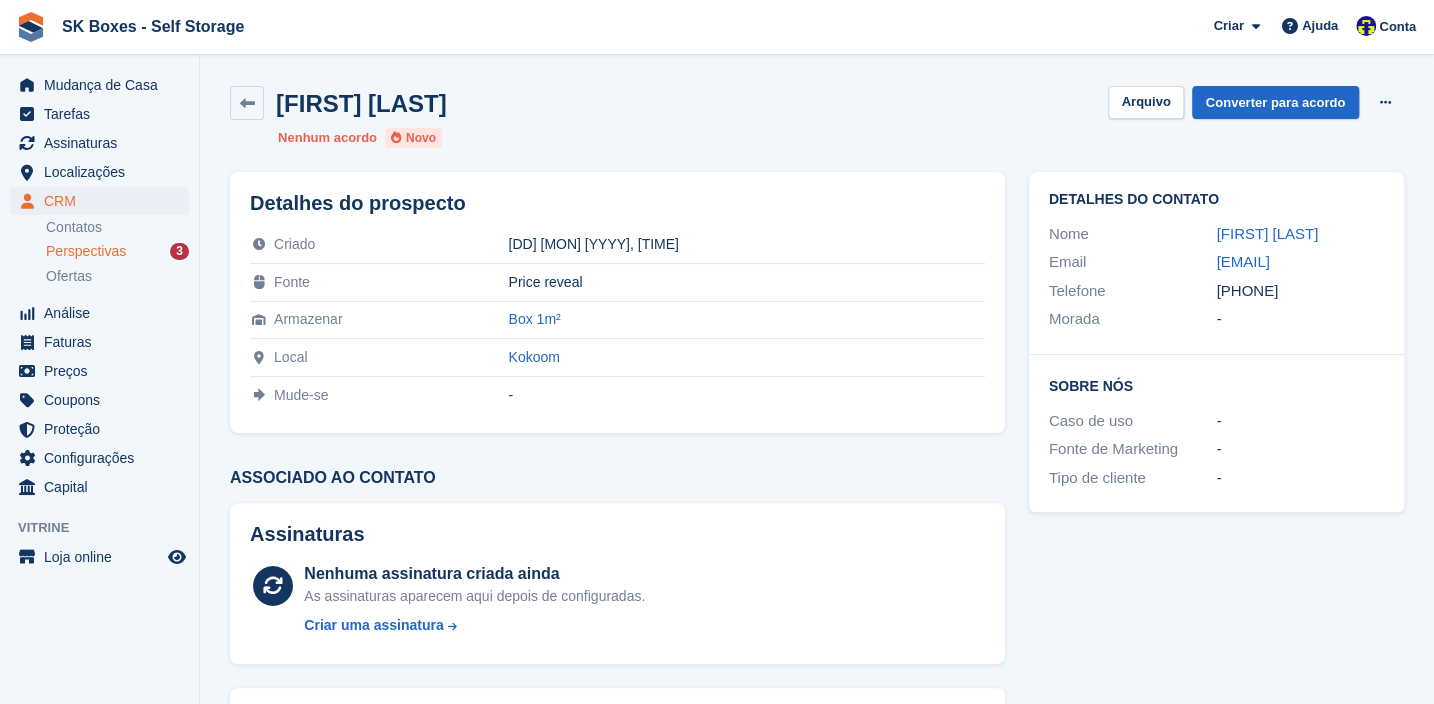 drag, startPoint x: 1253, startPoint y: 314, endPoint x: 1335, endPoint y: 310, distance: 82.0975 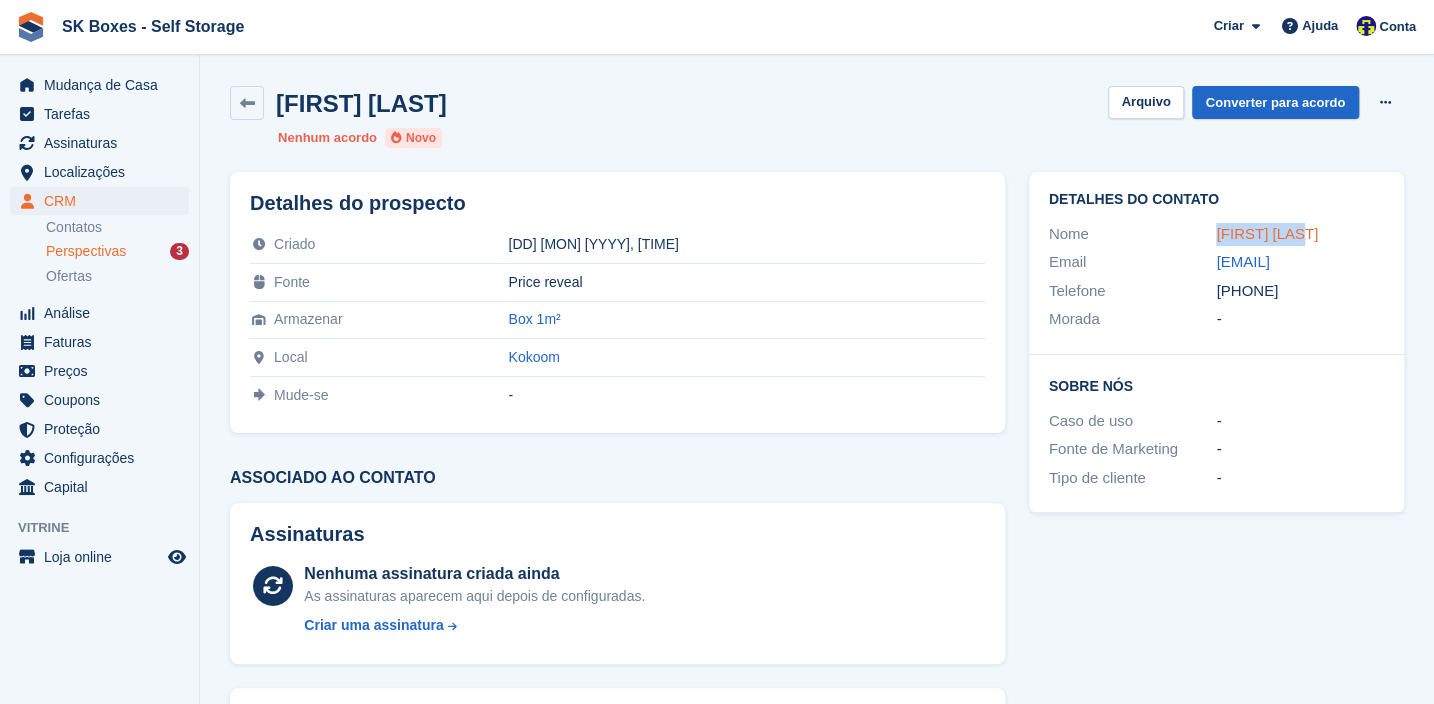 drag, startPoint x: 1310, startPoint y: 233, endPoint x: 1218, endPoint y: 234, distance: 92.00543 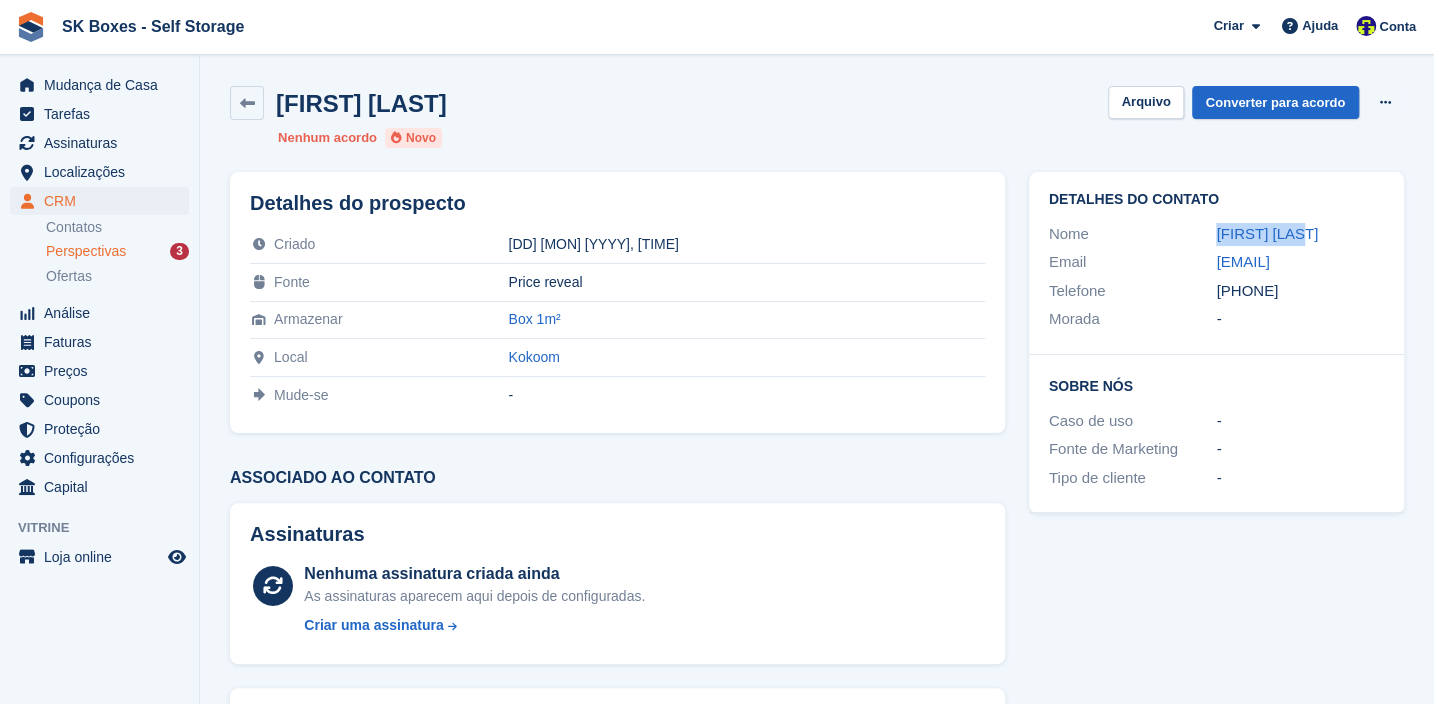 drag, startPoint x: 1254, startPoint y: 316, endPoint x: 1328, endPoint y: 320, distance: 74.10803 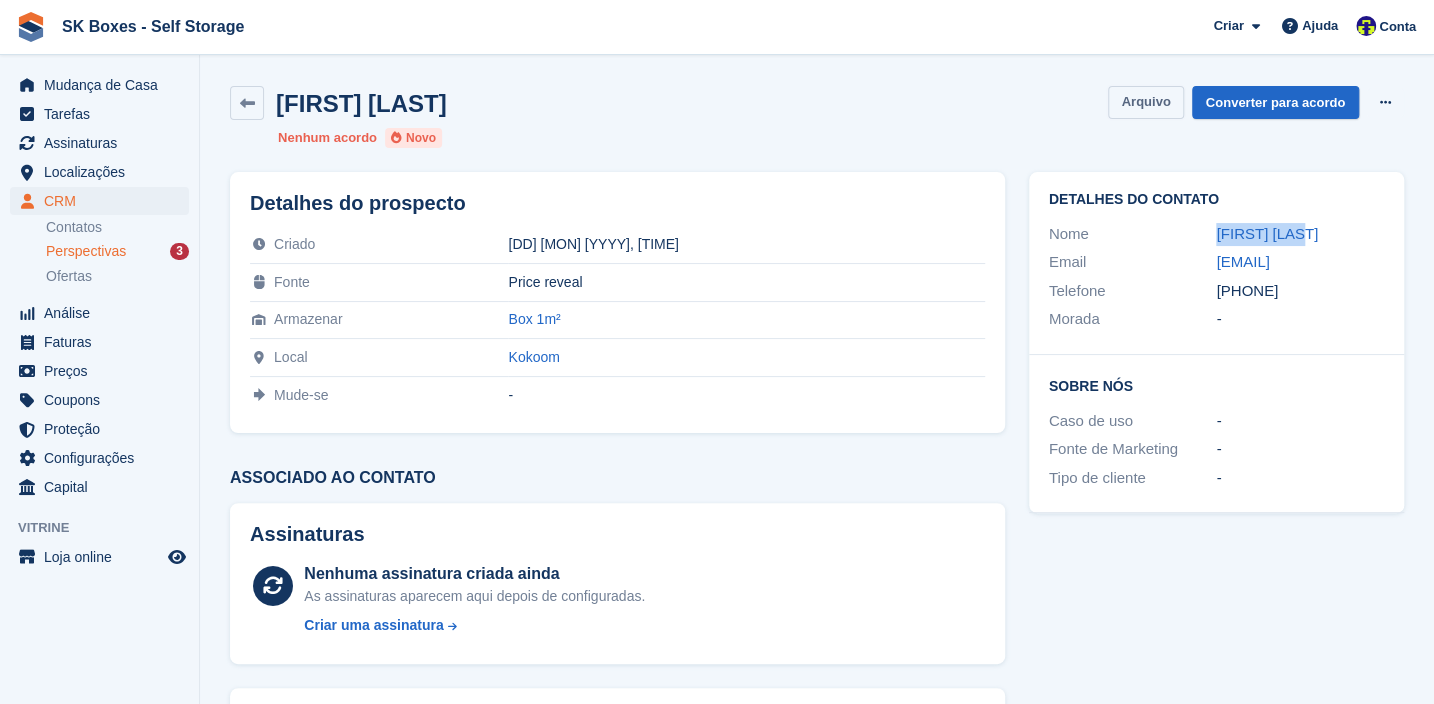 click on "Arquivo" at bounding box center [1145, 102] 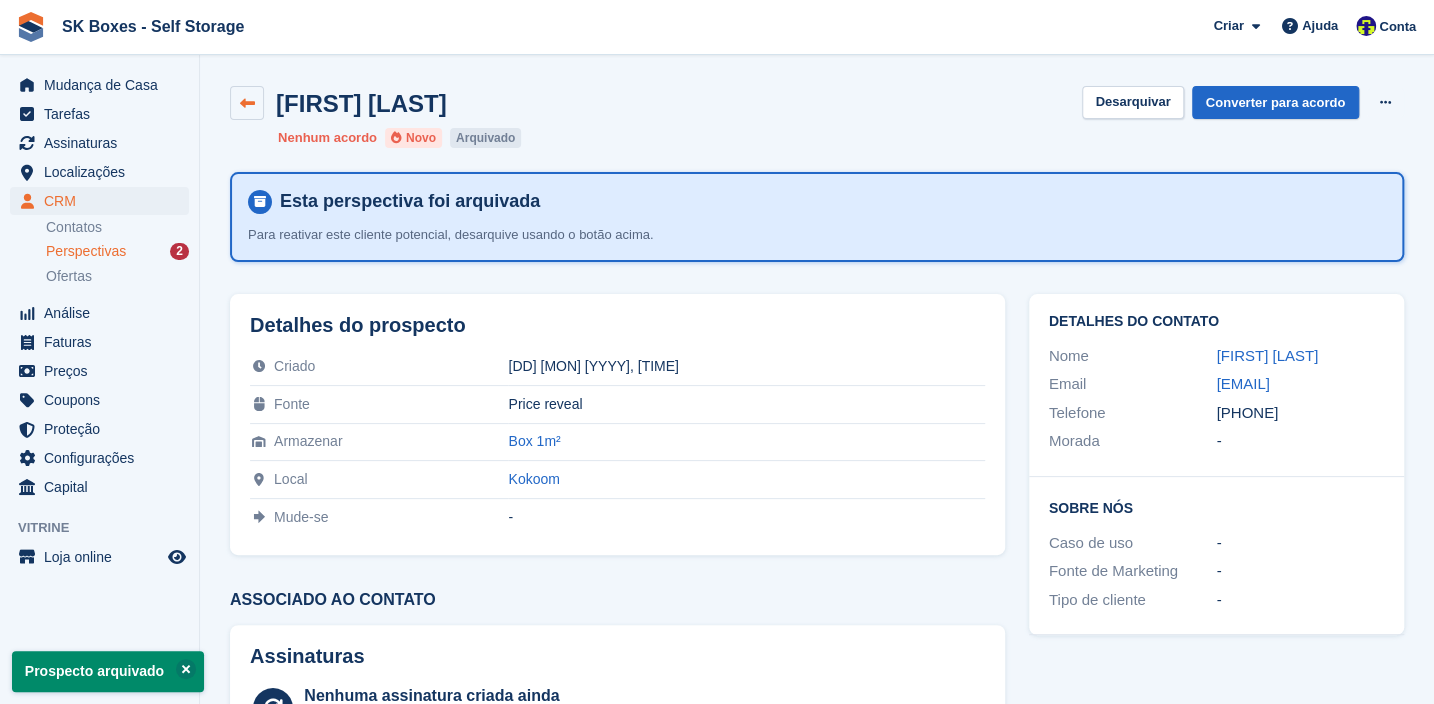 click at bounding box center [247, 103] 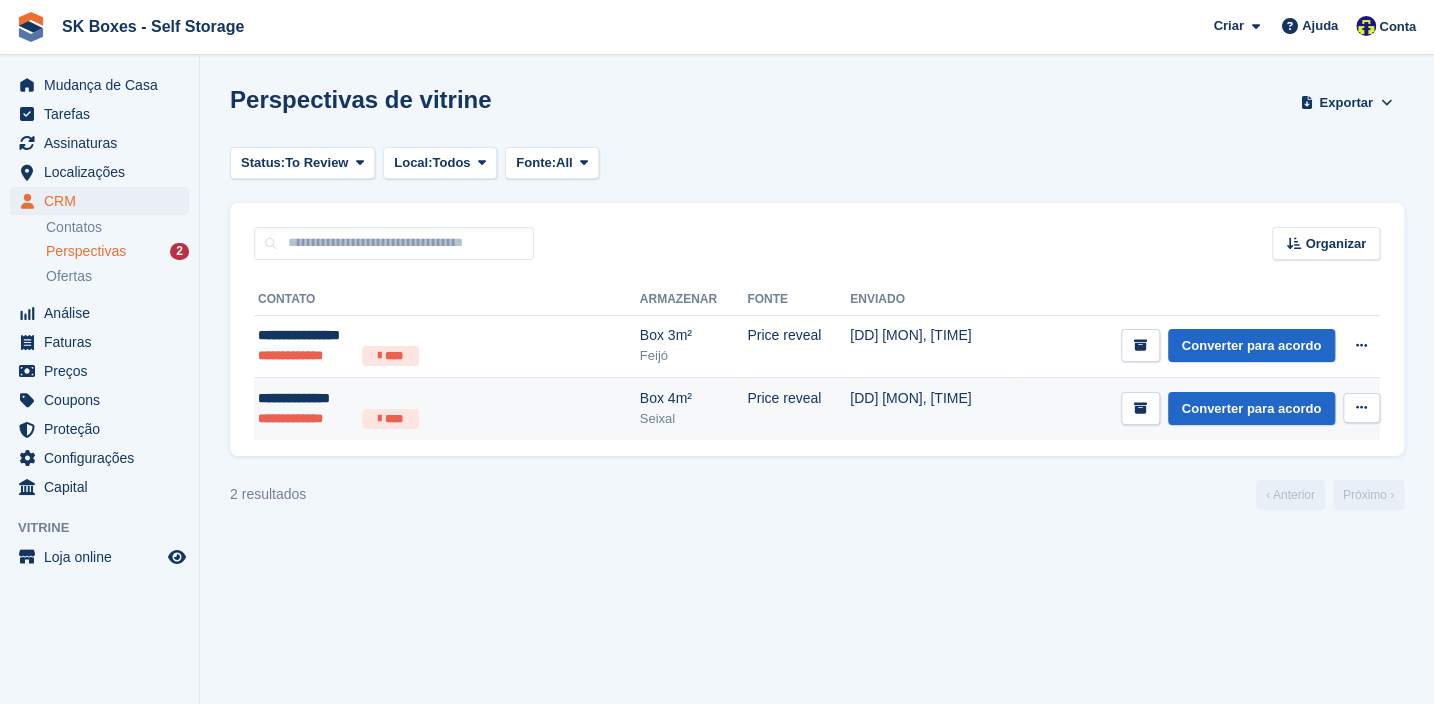 click on "**********" at bounding box center [306, 419] 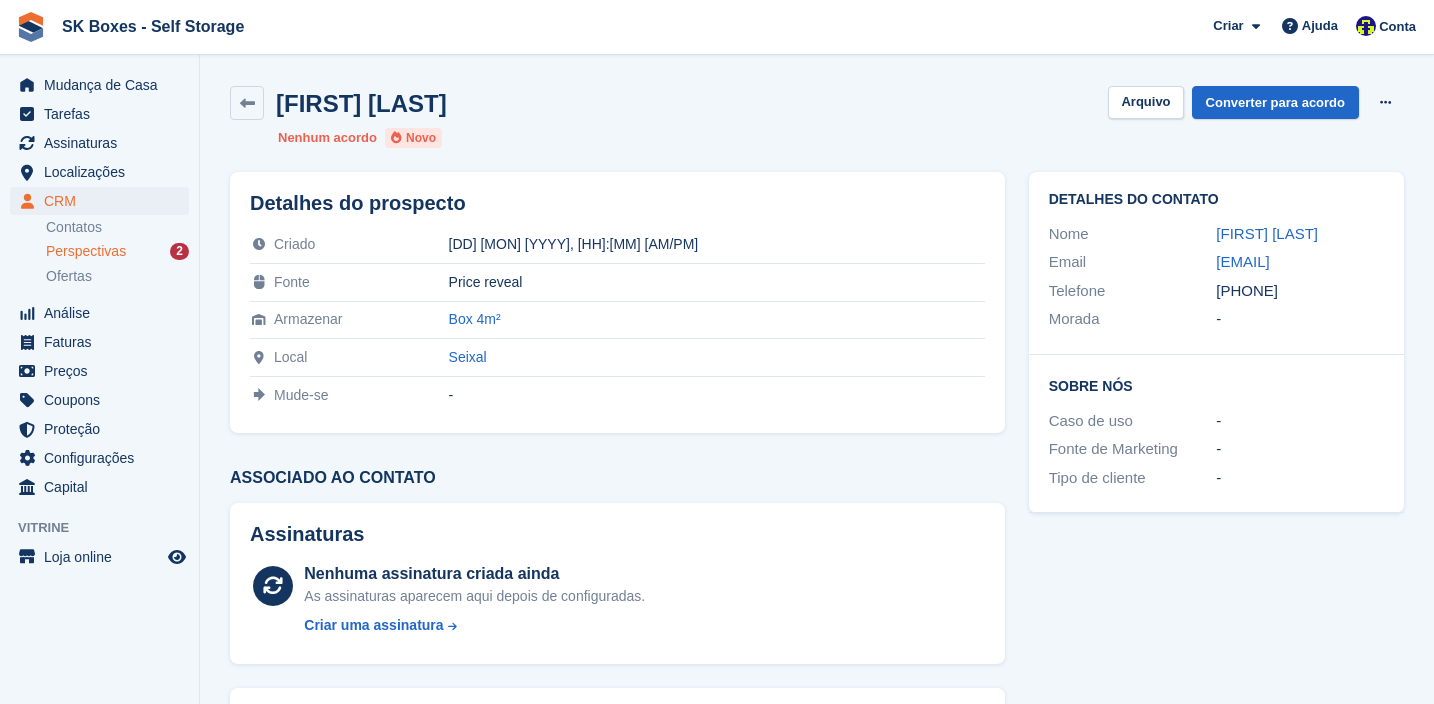 scroll, scrollTop: 0, scrollLeft: 0, axis: both 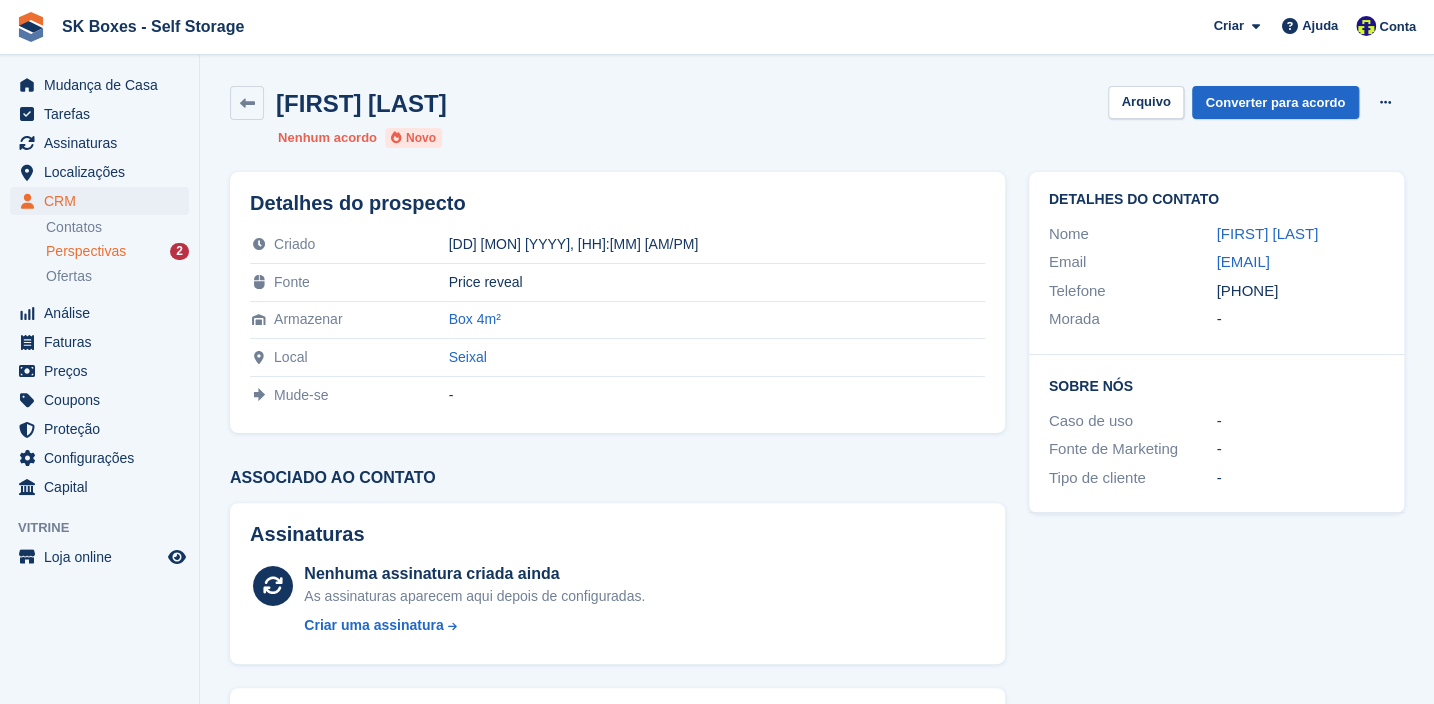 drag, startPoint x: 1237, startPoint y: 292, endPoint x: 1210, endPoint y: 269, distance: 35.468296 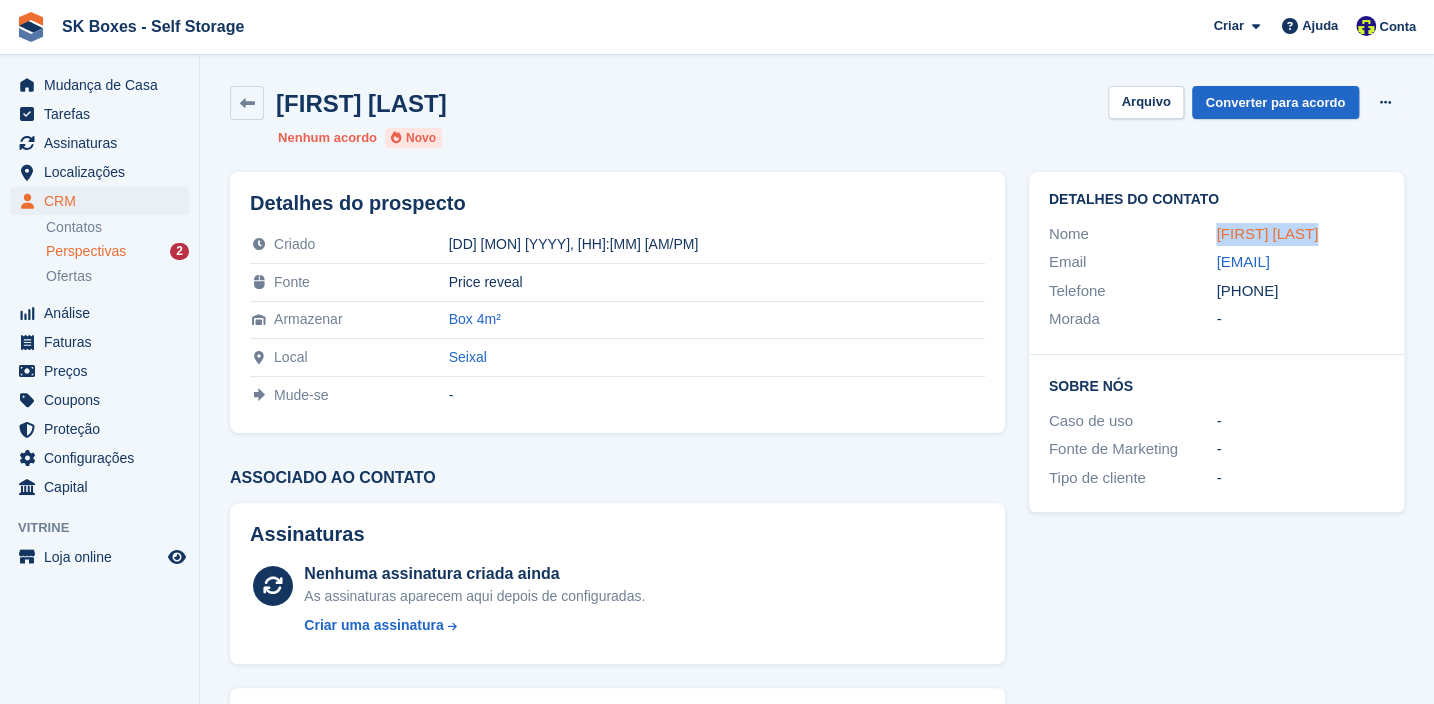 drag, startPoint x: 1312, startPoint y: 226, endPoint x: 1215, endPoint y: 236, distance: 97.5141 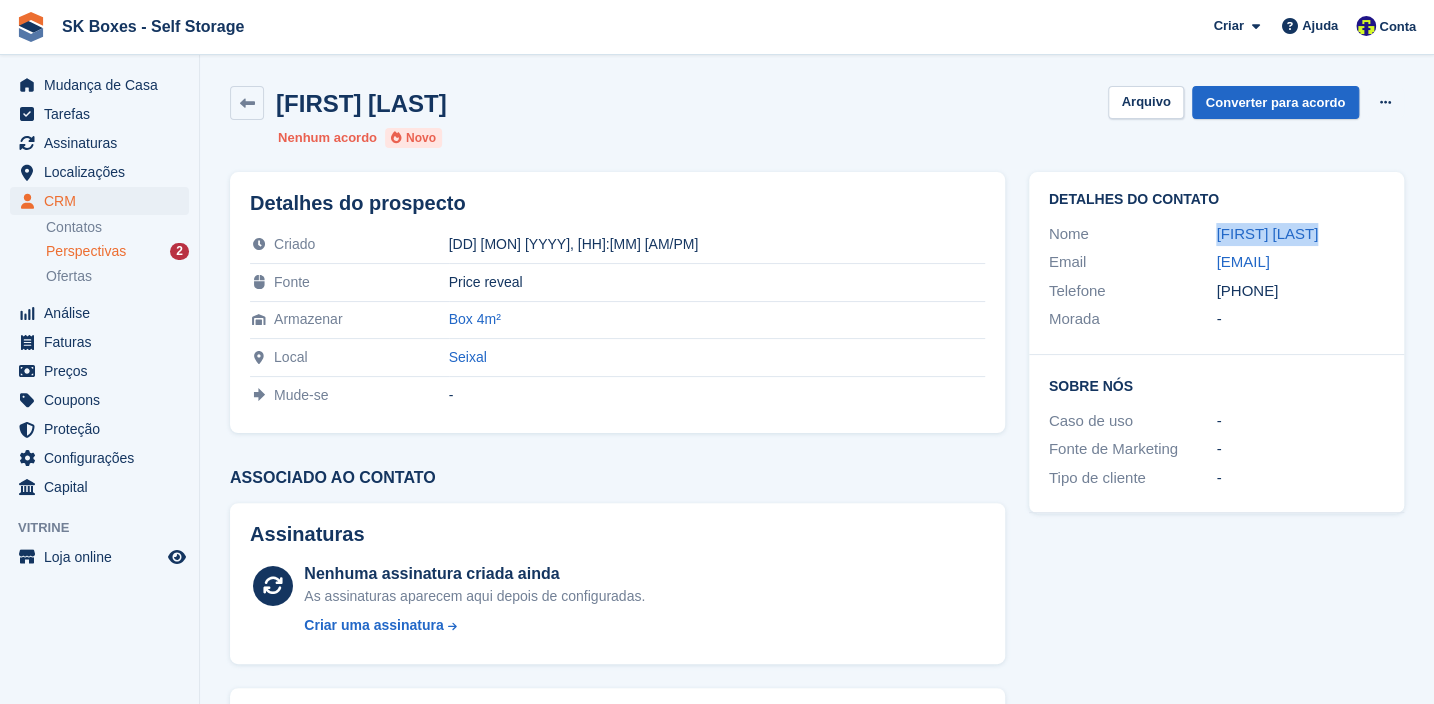 drag, startPoint x: 1249, startPoint y: 311, endPoint x: 1404, endPoint y: 323, distance: 155.46382 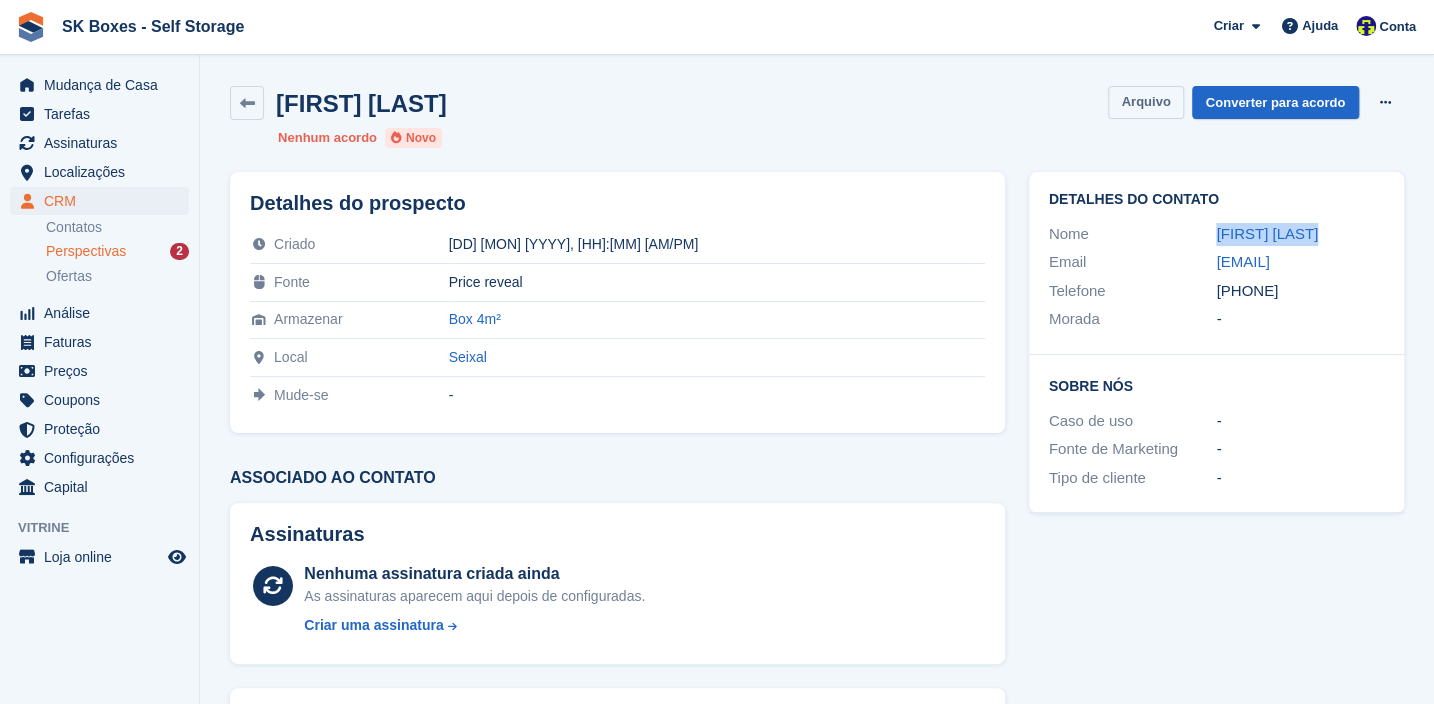 click on "Arquivo" at bounding box center (1145, 102) 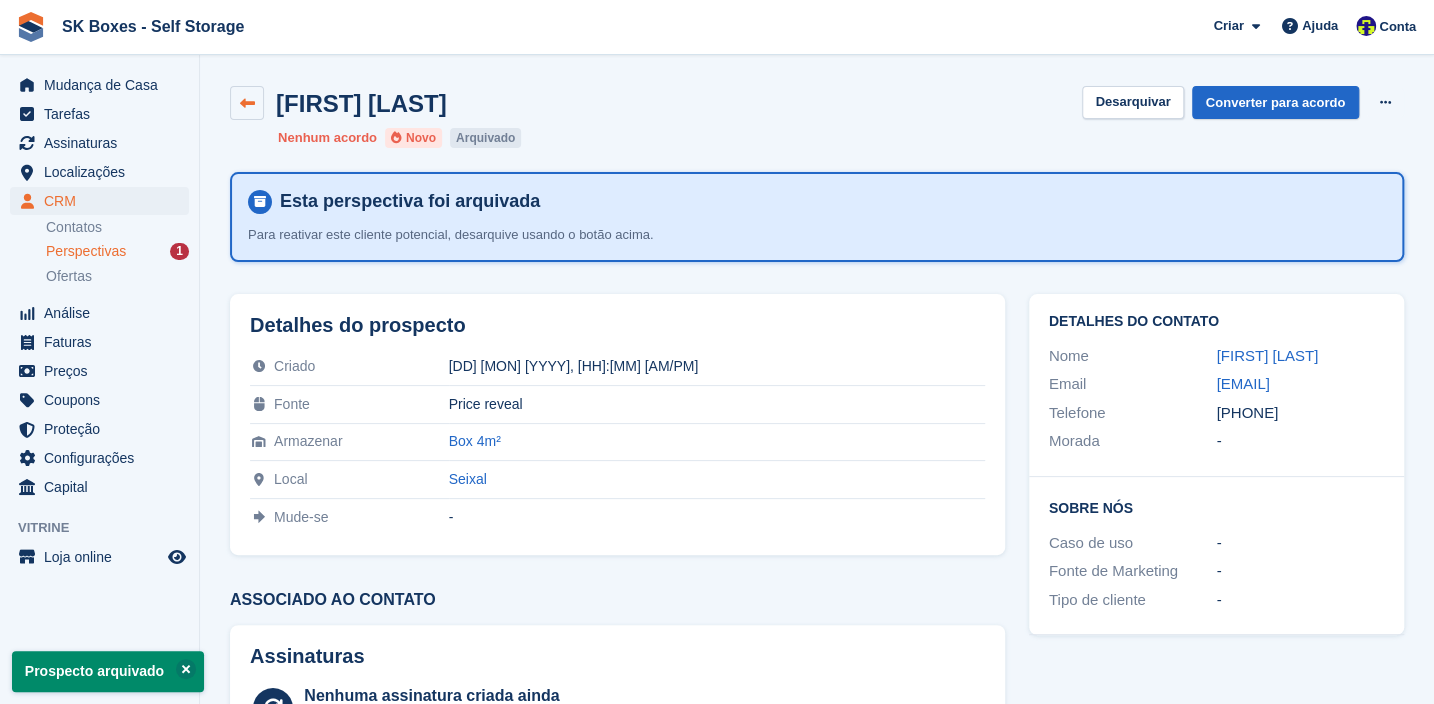 click at bounding box center [247, 103] 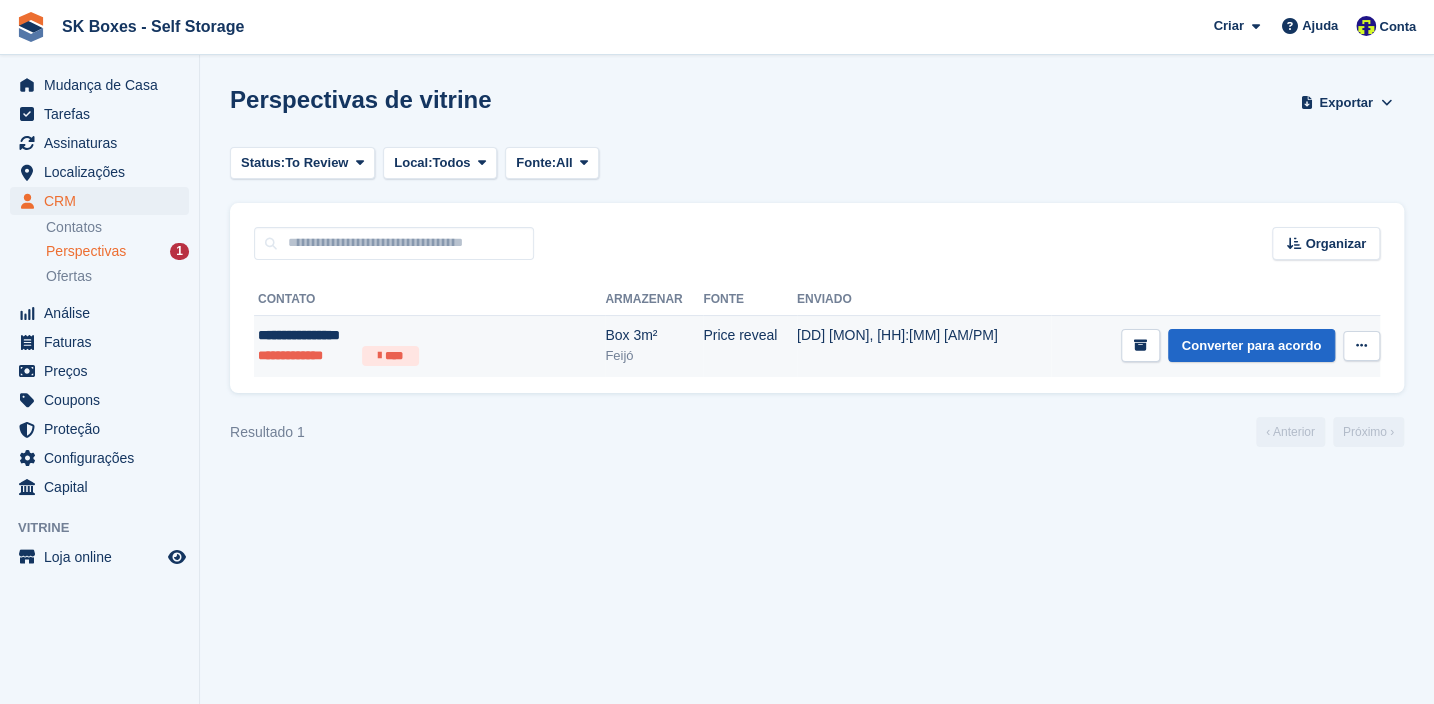 click on "**********" at bounding box center [306, 356] 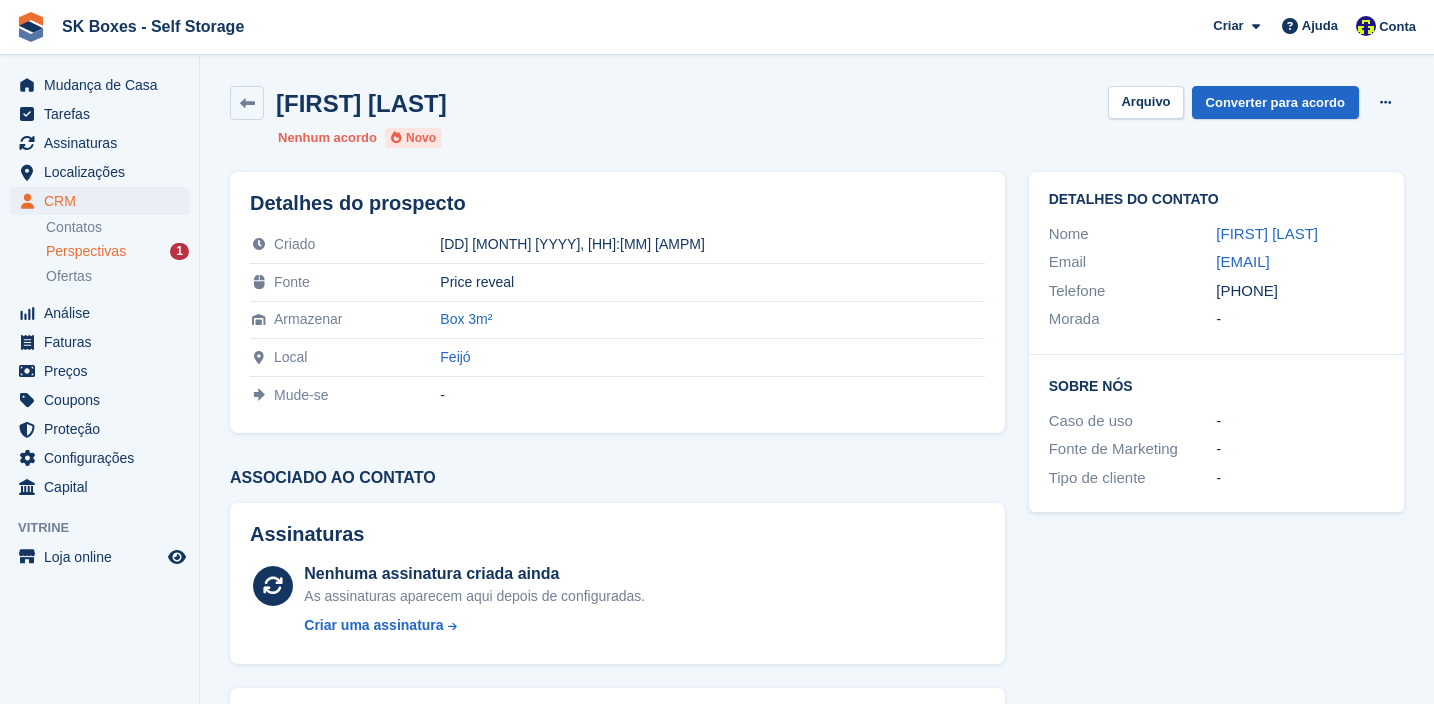 scroll, scrollTop: 0, scrollLeft: 0, axis: both 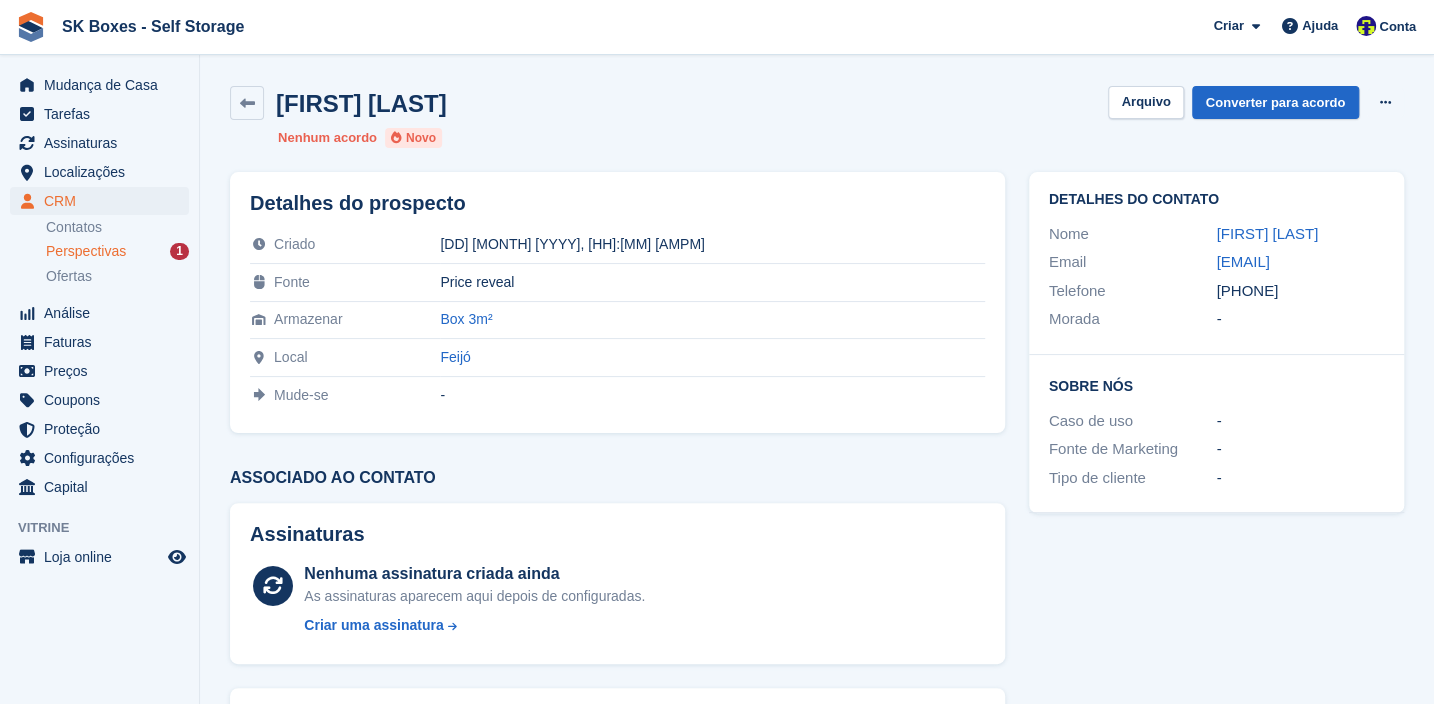 drag, startPoint x: 1253, startPoint y: 314, endPoint x: 1370, endPoint y: 310, distance: 117.06836 